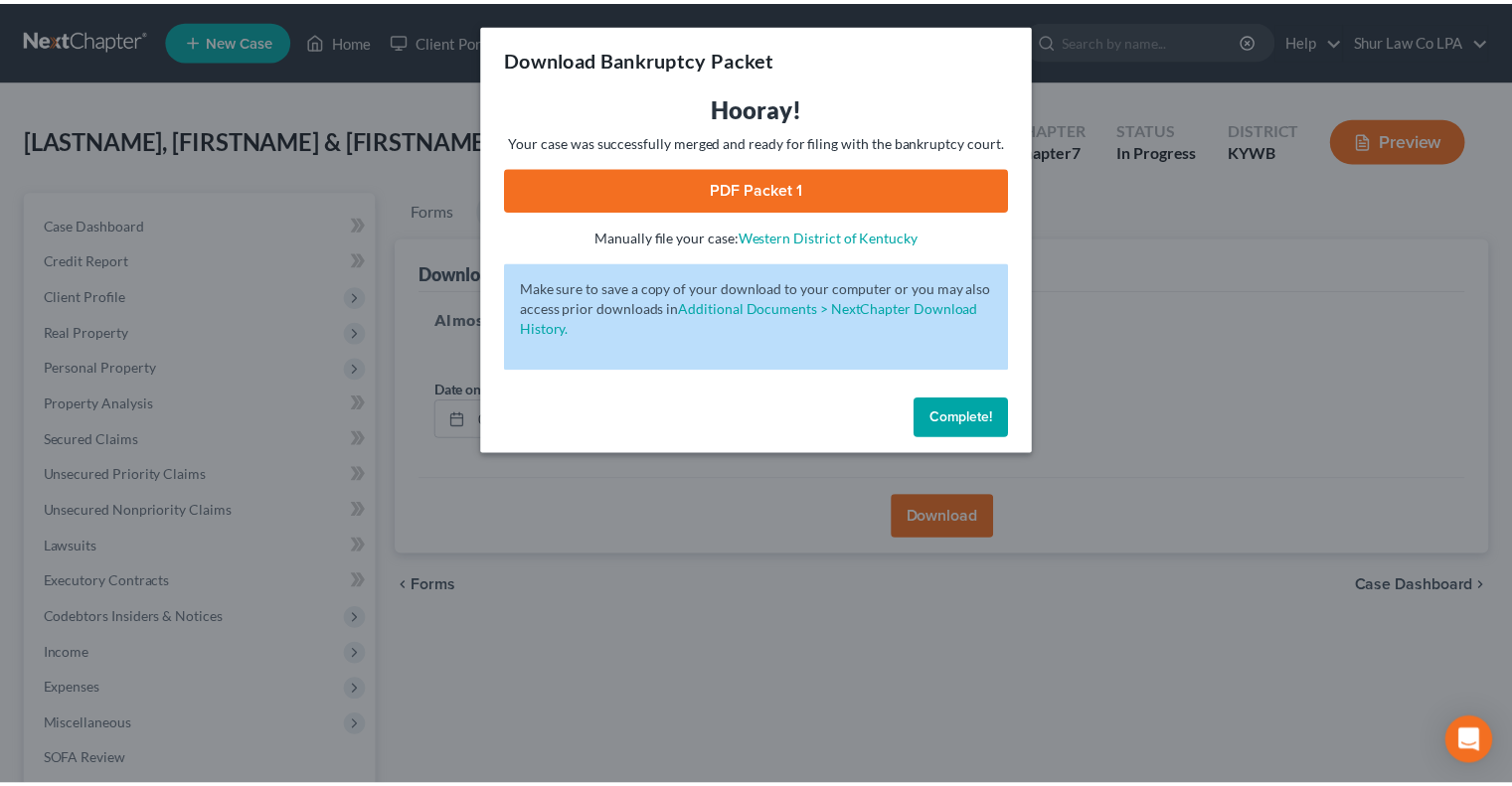 scroll, scrollTop: 268, scrollLeft: 0, axis: vertical 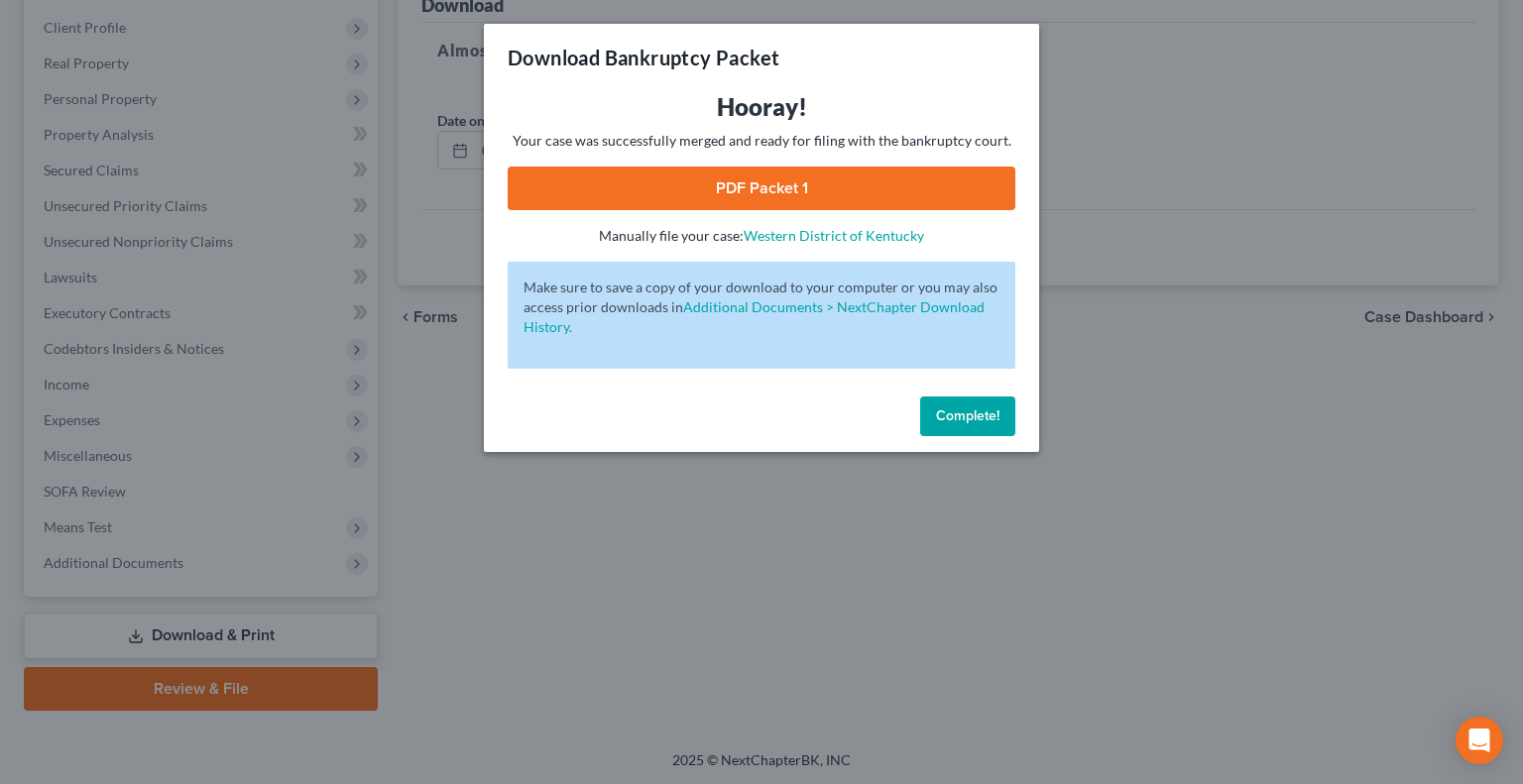 click on "Complete!" at bounding box center [968, 415] 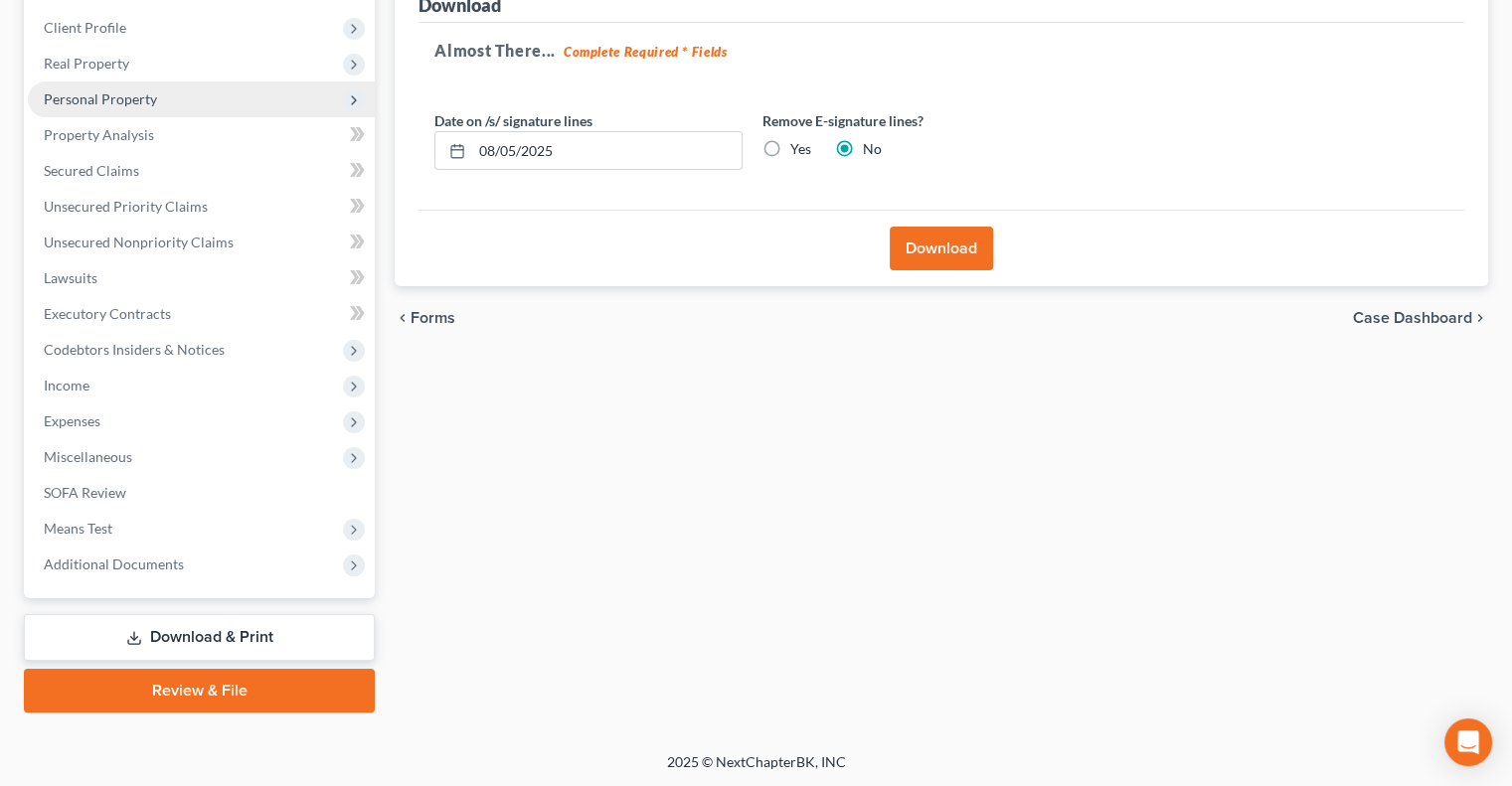click on "Personal Property" at bounding box center (201, 99) 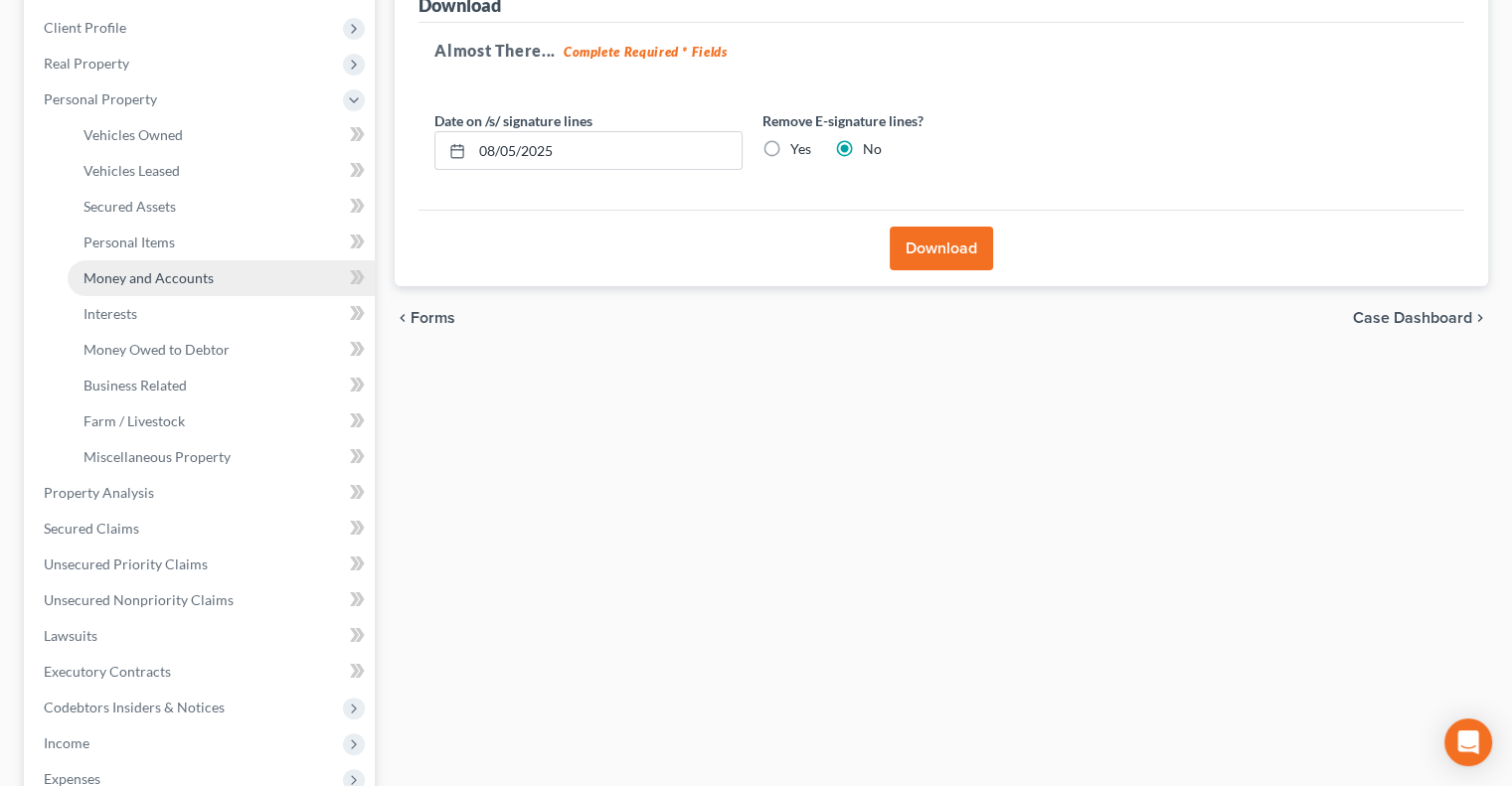 click on "Money and Accounts" at bounding box center [148, 277] 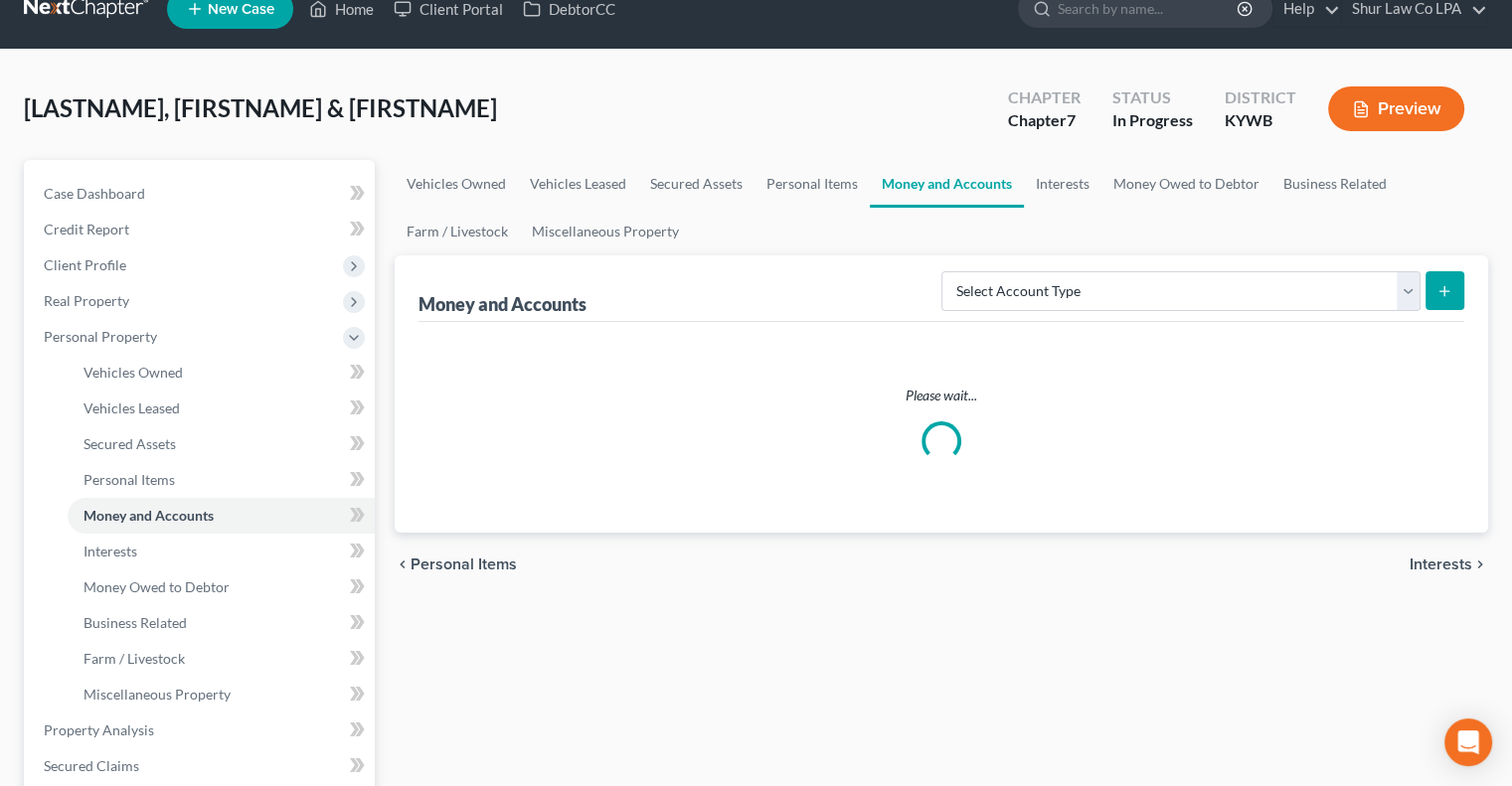 scroll, scrollTop: 0, scrollLeft: 0, axis: both 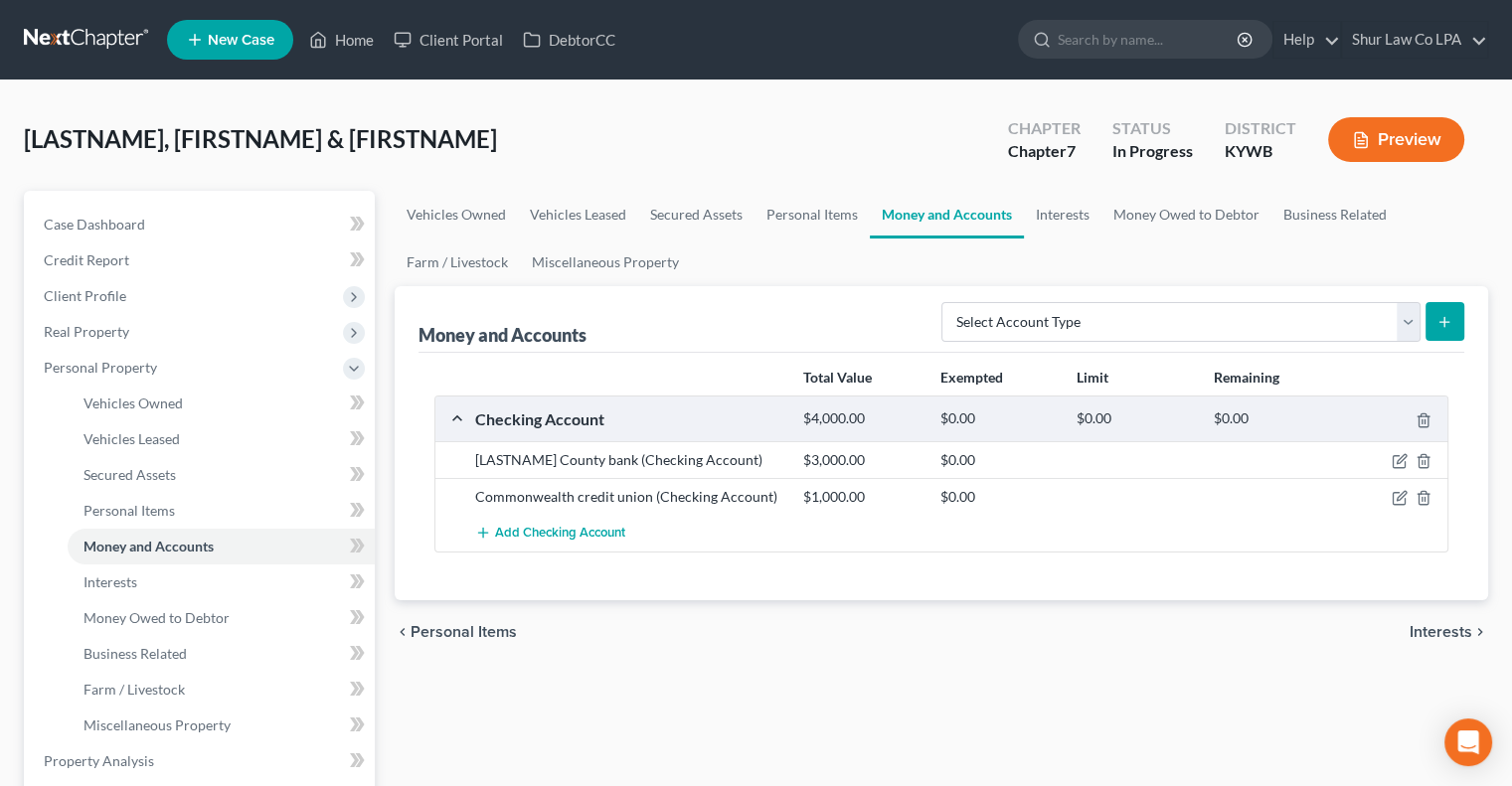 click at bounding box center (87, 40) 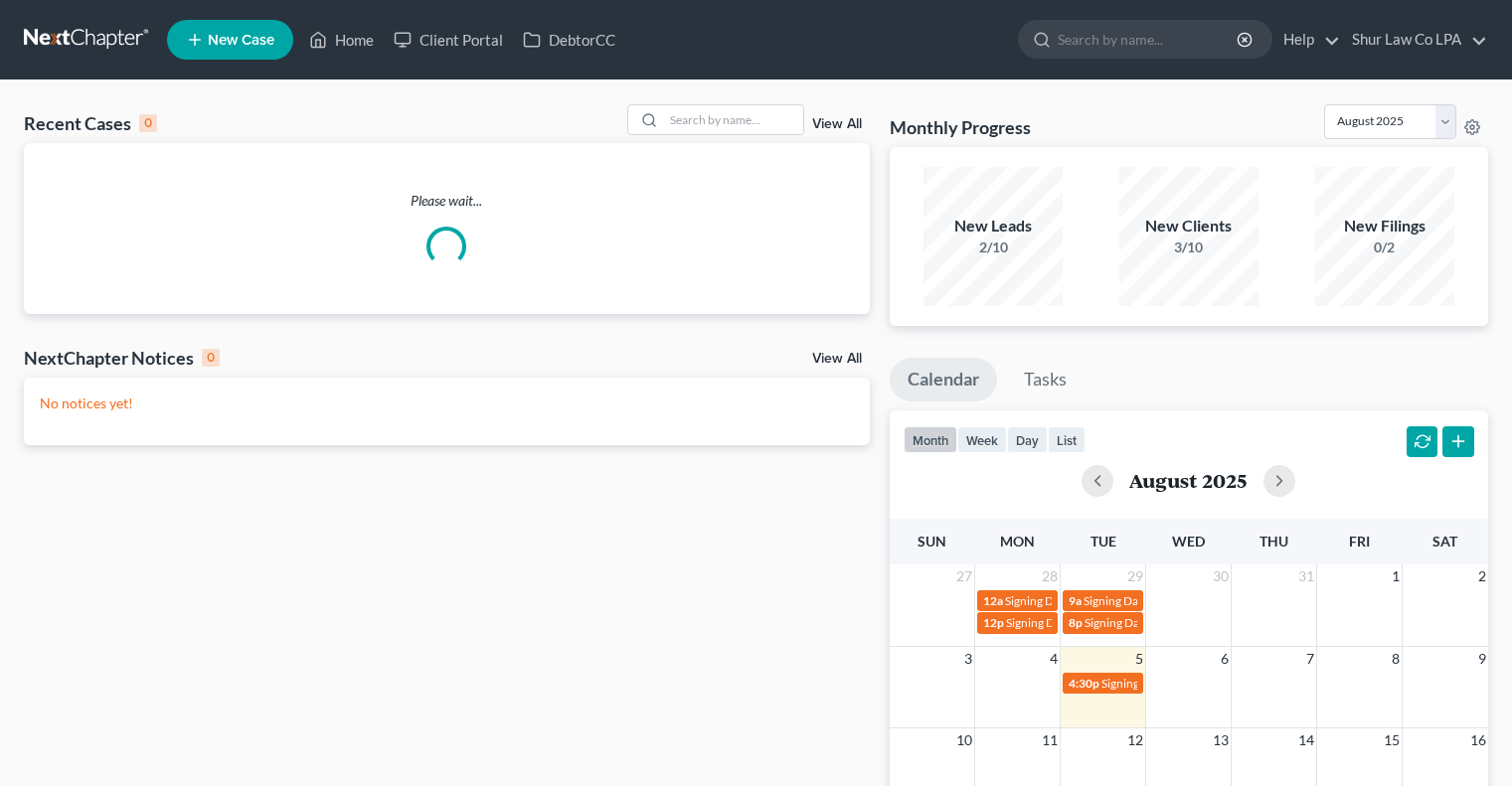 scroll, scrollTop: 0, scrollLeft: 0, axis: both 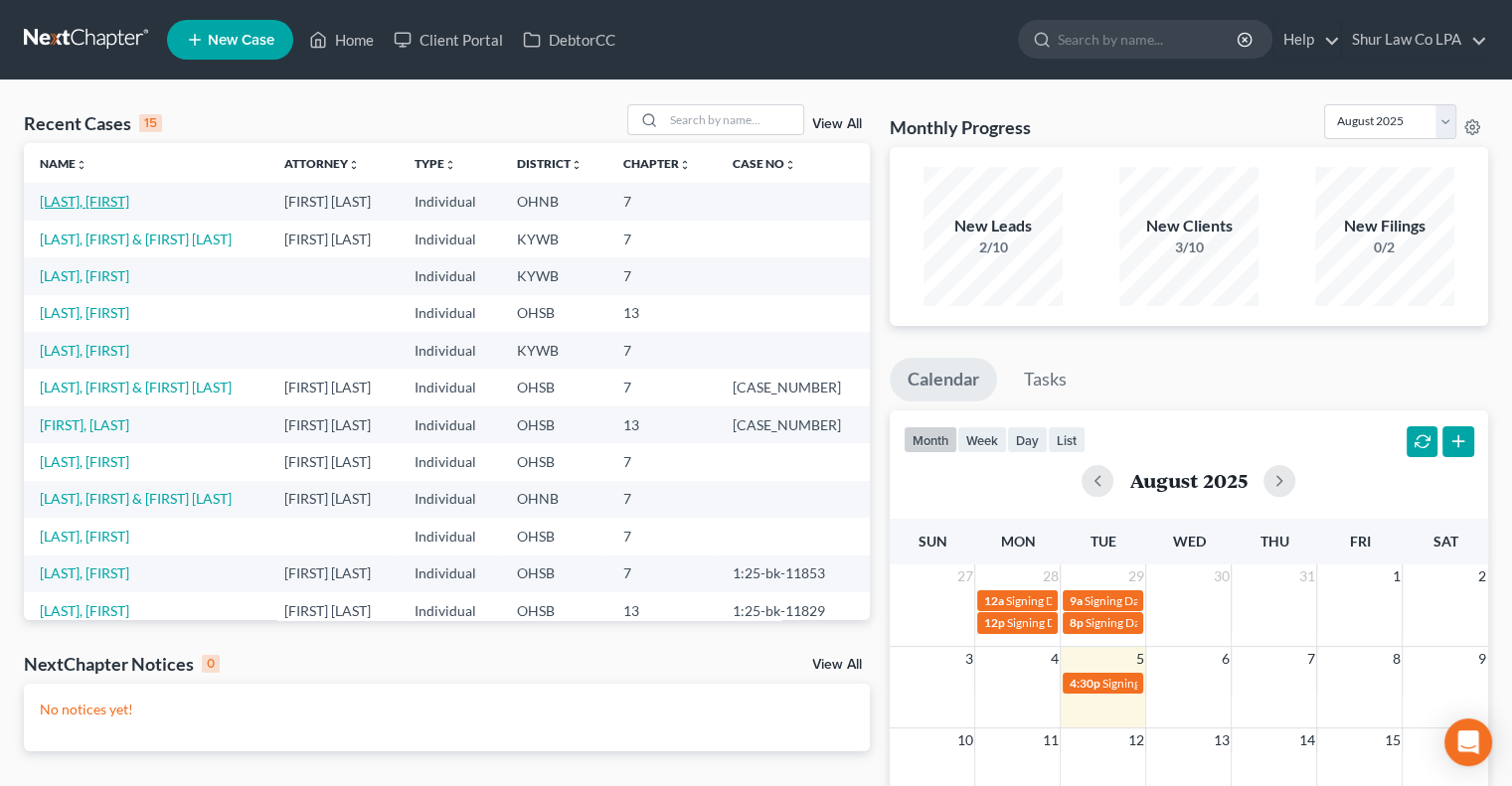 click on "[LAST], [FIRST]" at bounding box center (84, 201) 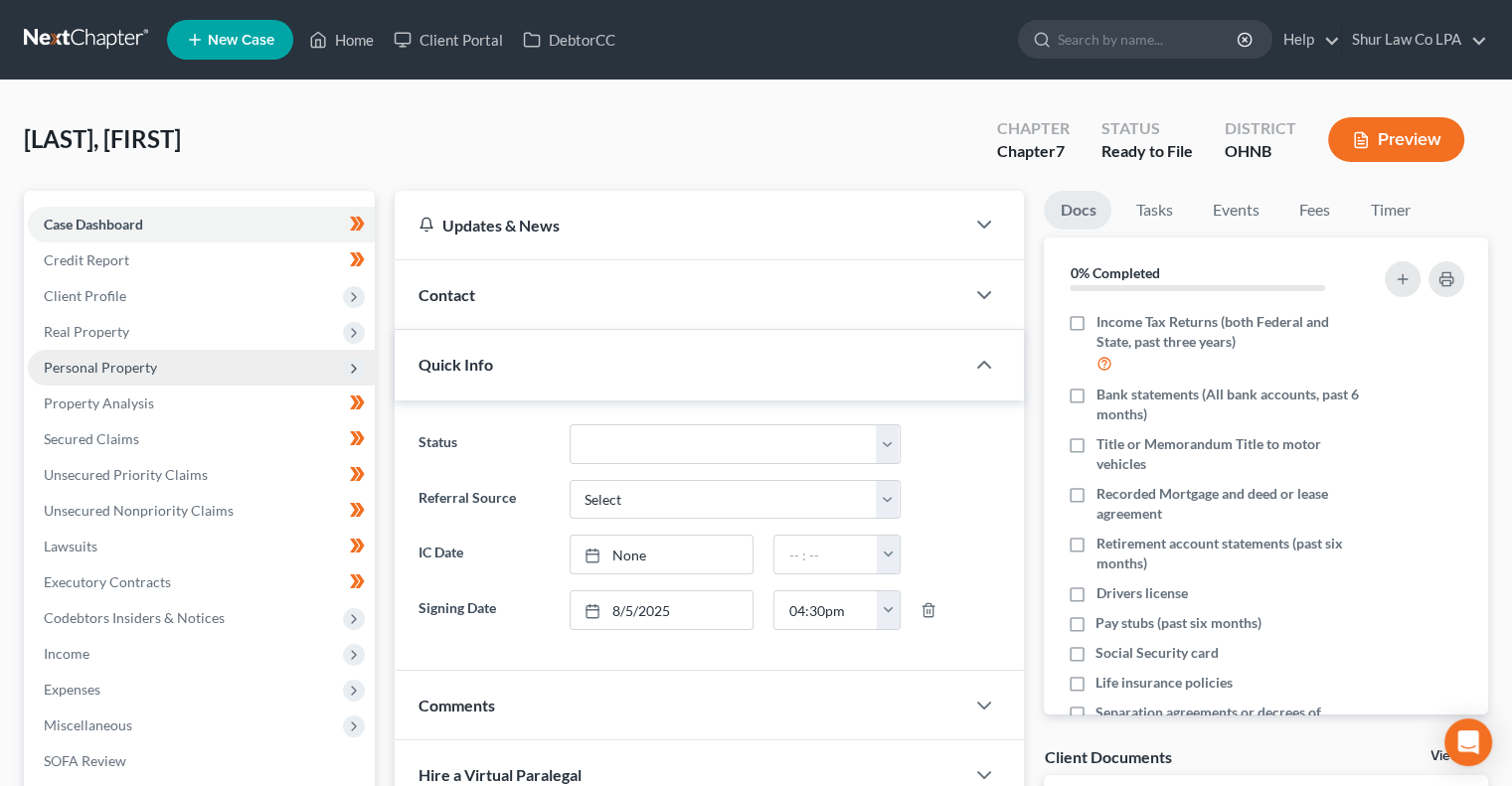 click on "Personal Property" at bounding box center (201, 368) 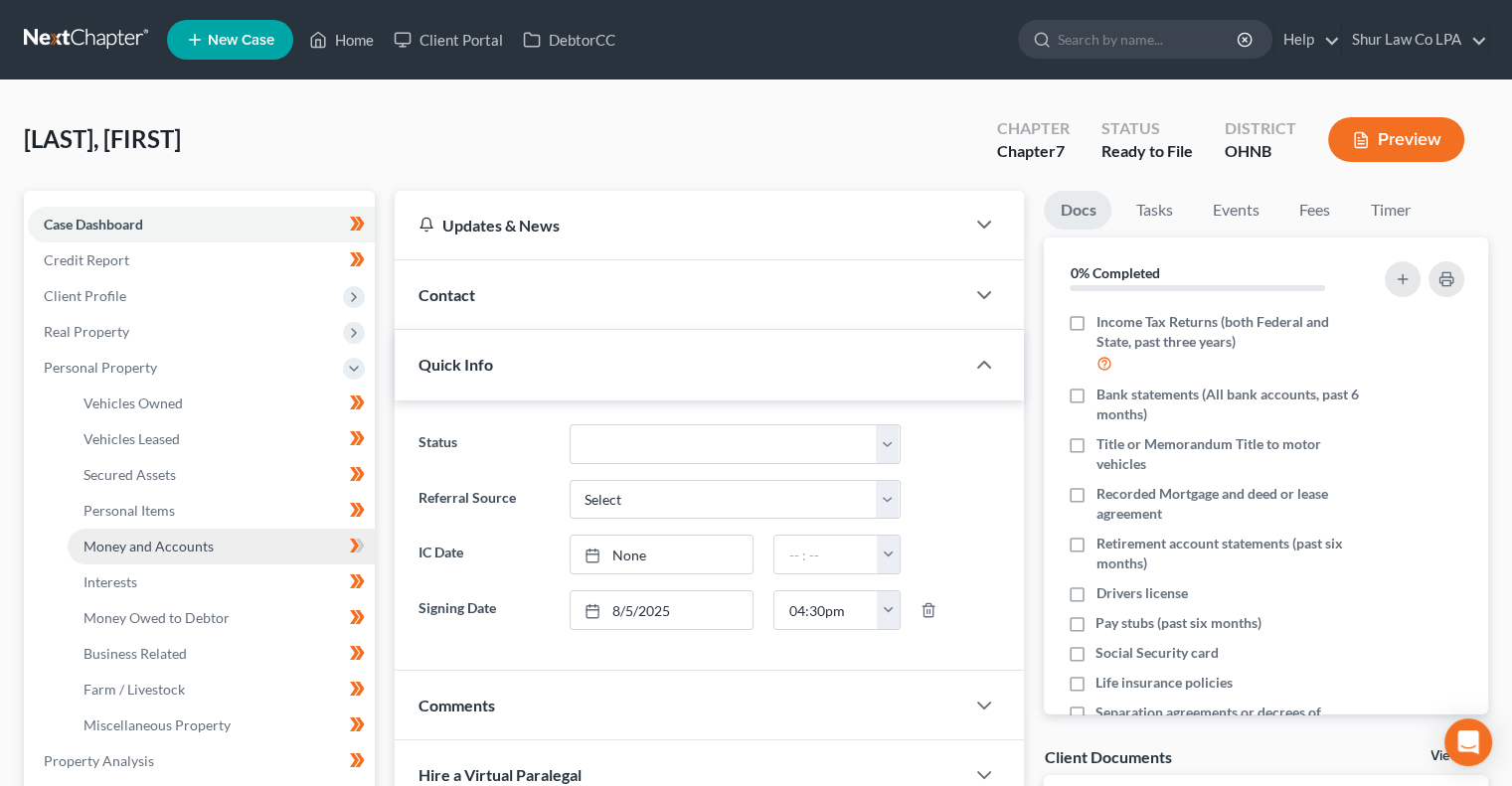 click on "Money and Accounts" at bounding box center [221, 547] 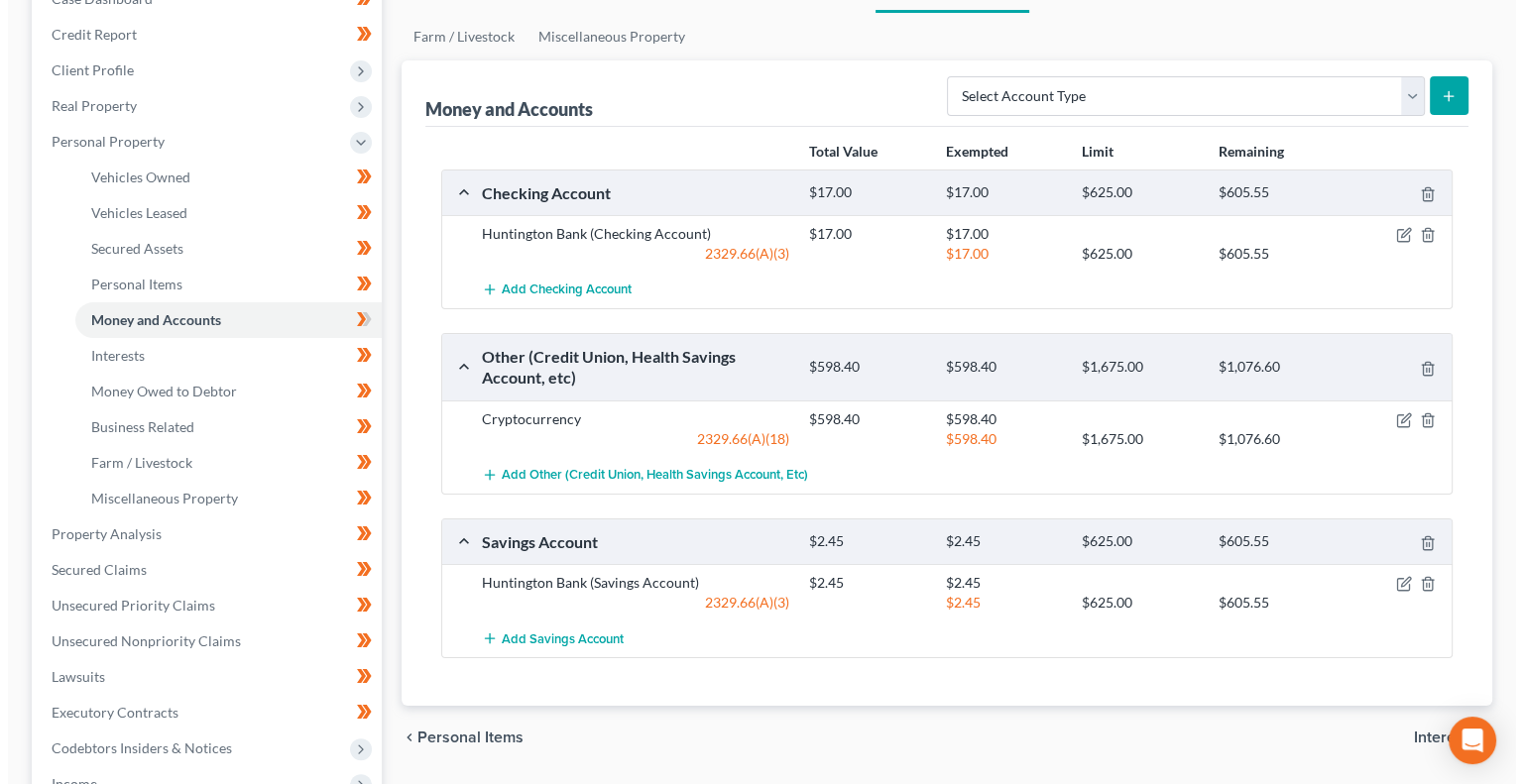 scroll, scrollTop: 226, scrollLeft: 0, axis: vertical 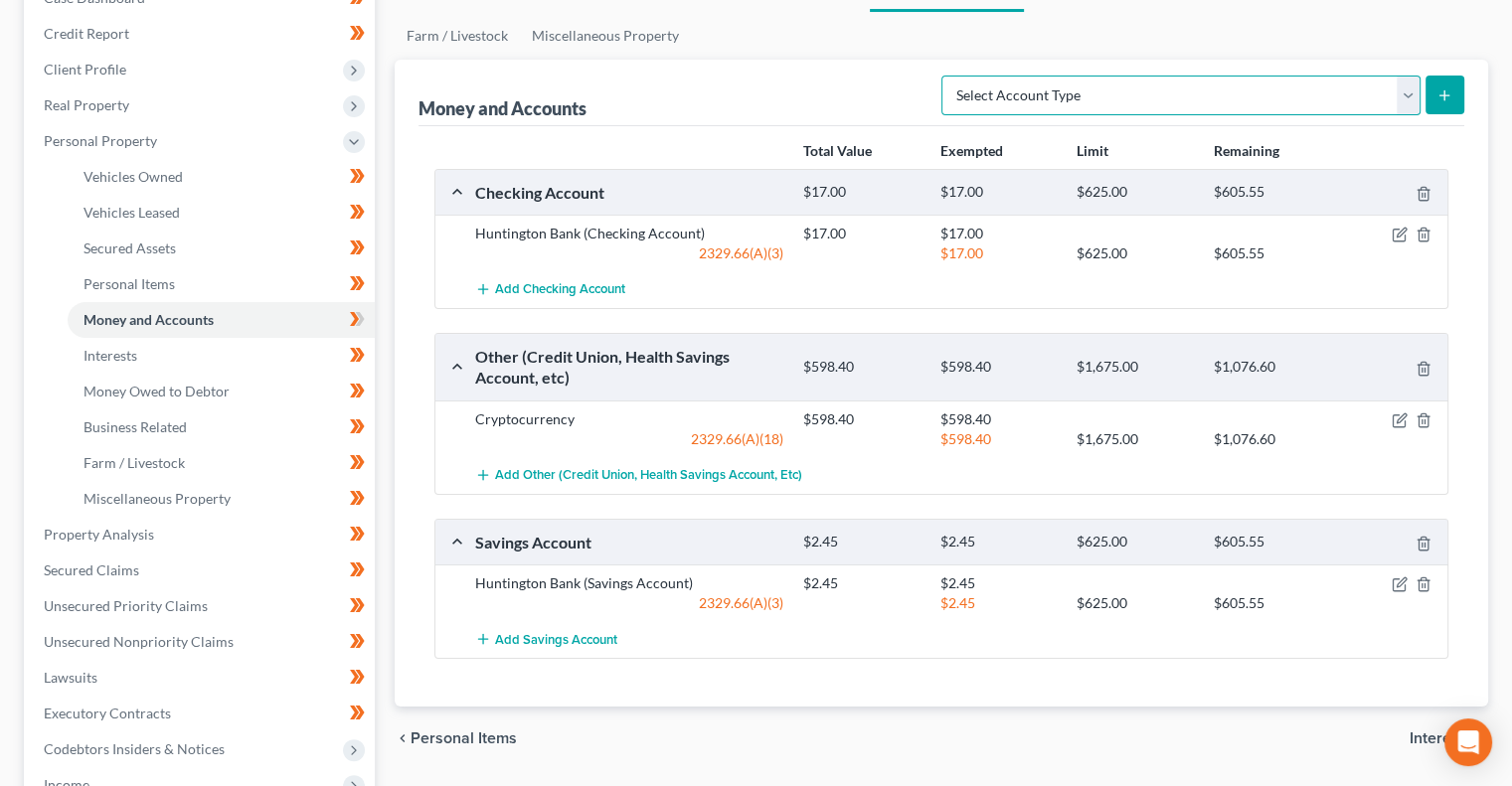 click on "Select Account Type Brokerage (A/B: 18, SOFA: 20) Cash on Hand (A/B: 16) Certificates of Deposit (A/B: 17, SOFA: 20) Checking Account (A/B: 17, SOFA: 20) Money Market (A/B: 18, SOFA: 20) Other (Credit Union, Health Savings Account, etc) (A/B: 17, SOFA: 20) Safe Deposit Box (A/B: 16) Savings Account (A/B: 17, SOFA: 20) Security Deposits or Prepayments (A/B: 22)" at bounding box center (1181, 95) 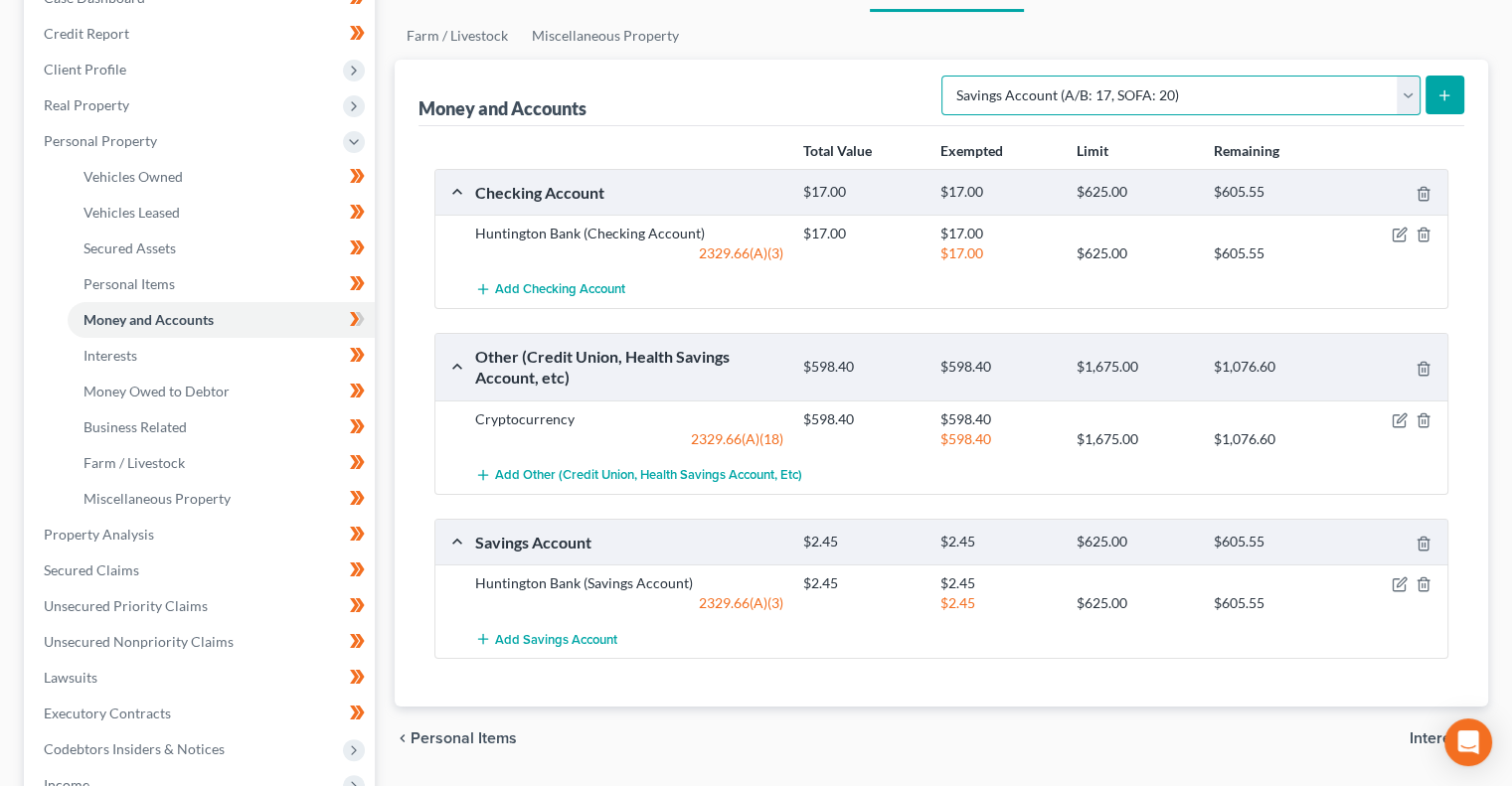click on "Select Account Type Brokerage (A/B: 18, SOFA: 20) Cash on Hand (A/B: 16) Certificates of Deposit (A/B: 17, SOFA: 20) Checking Account (A/B: 17, SOFA: 20) Money Market (A/B: 18, SOFA: 20) Other (Credit Union, Health Savings Account, etc) (A/B: 17, SOFA: 20) Safe Deposit Box (A/B: 16) Savings Account (A/B: 17, SOFA: 20) Security Deposits or Prepayments (A/B: 22)" at bounding box center [1181, 95] 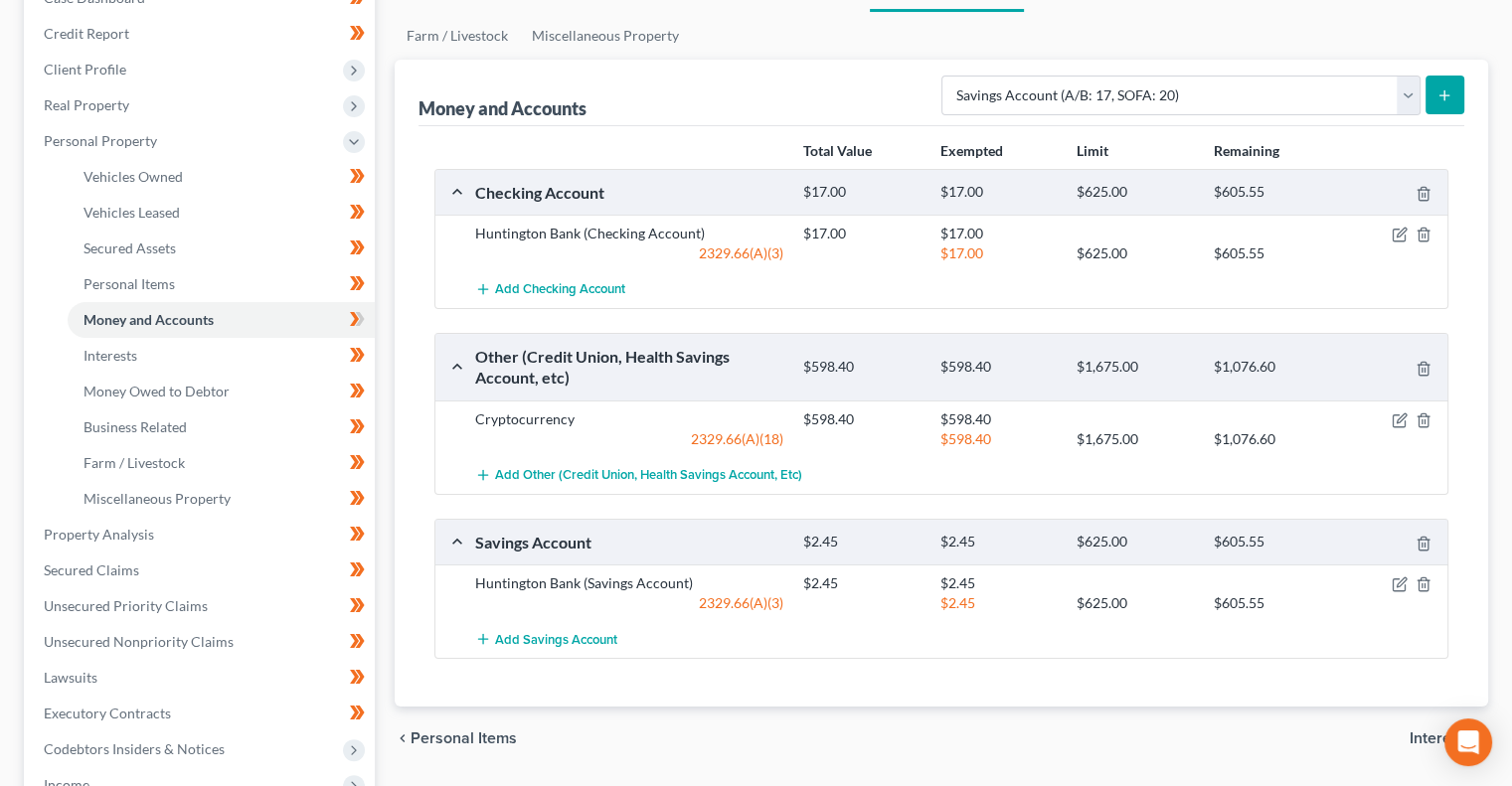 click 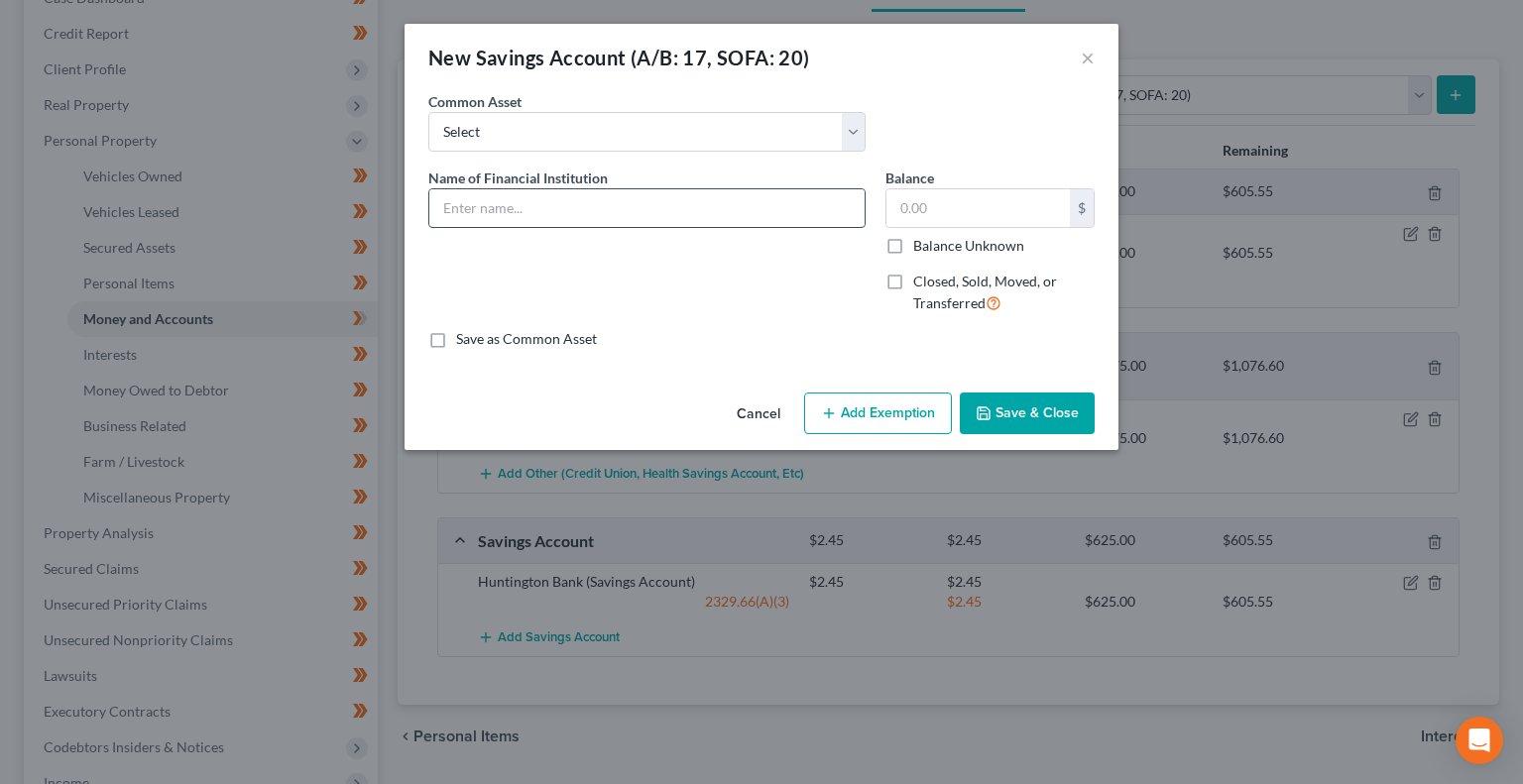 click at bounding box center [646, 208] 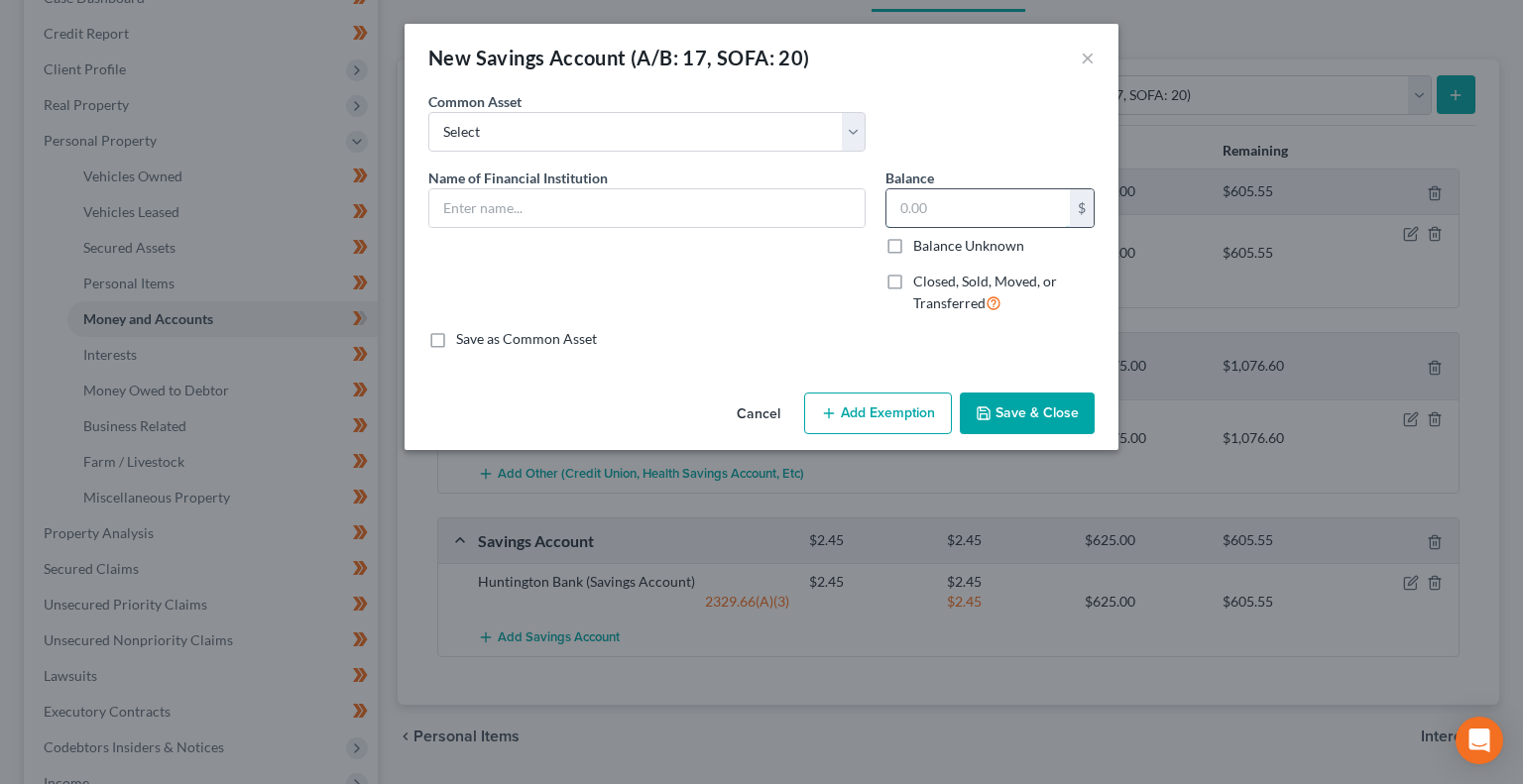 click at bounding box center (978, 208) 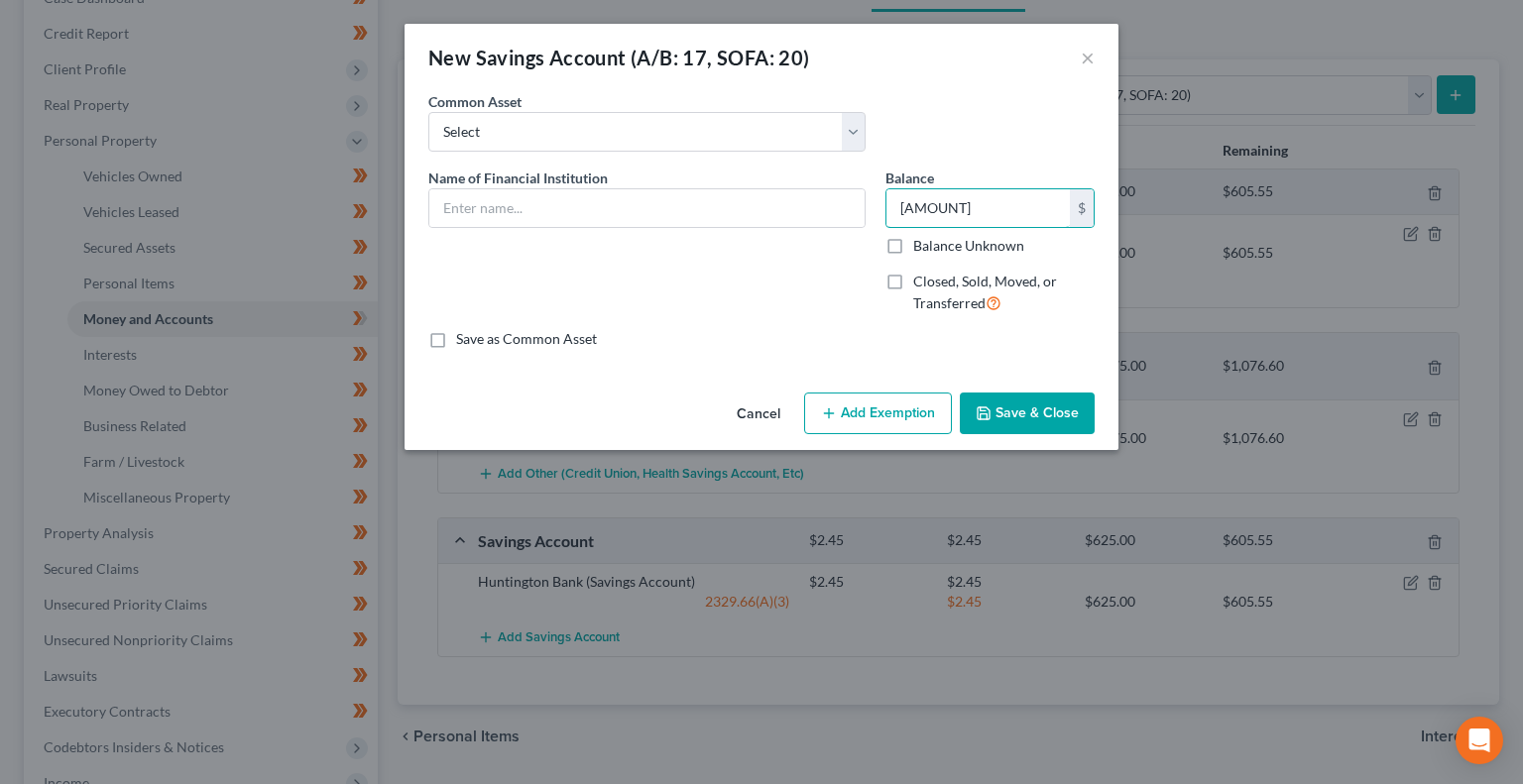 type on "[AMOUNT]" 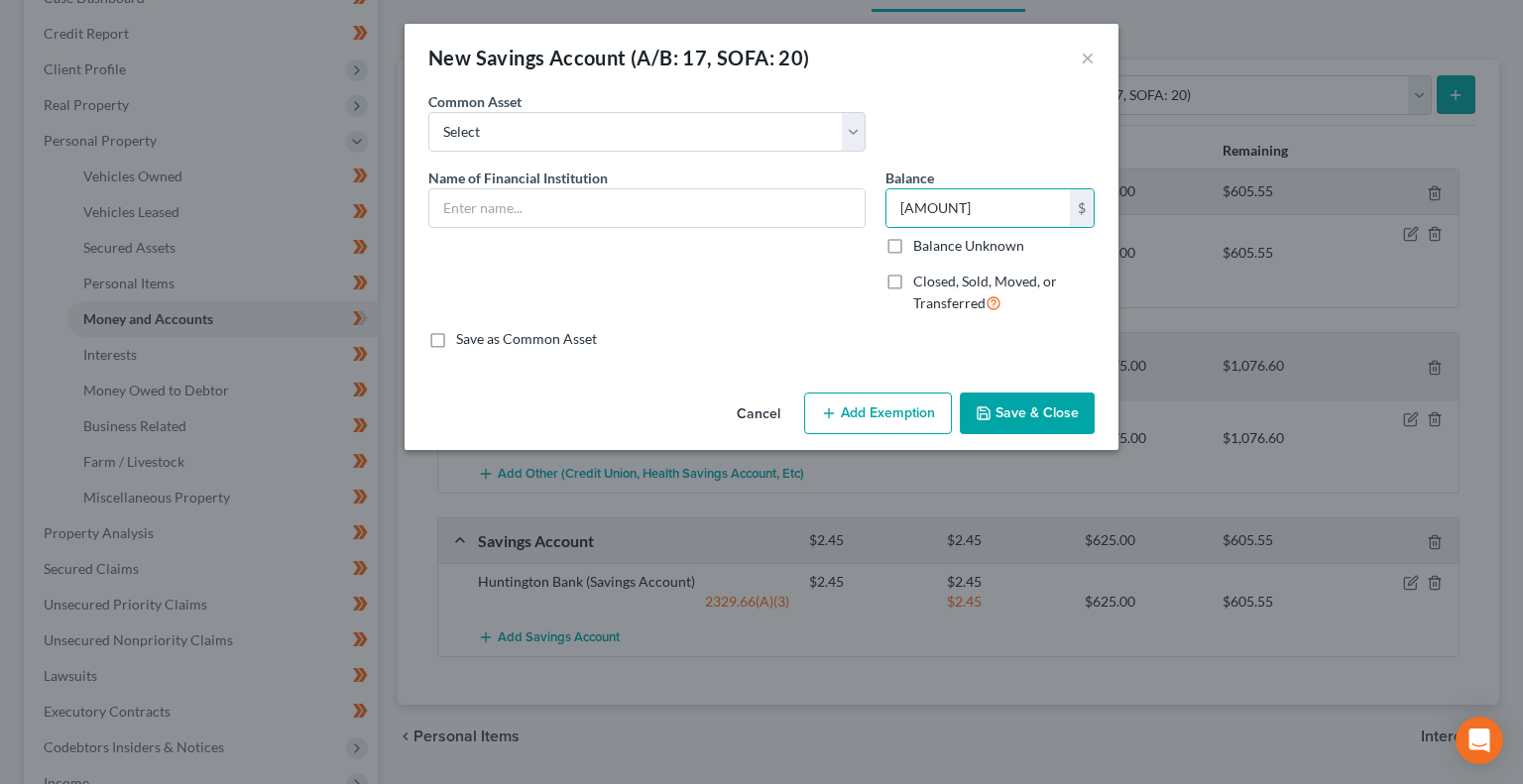 click on "Add Exemption" at bounding box center (878, 413) 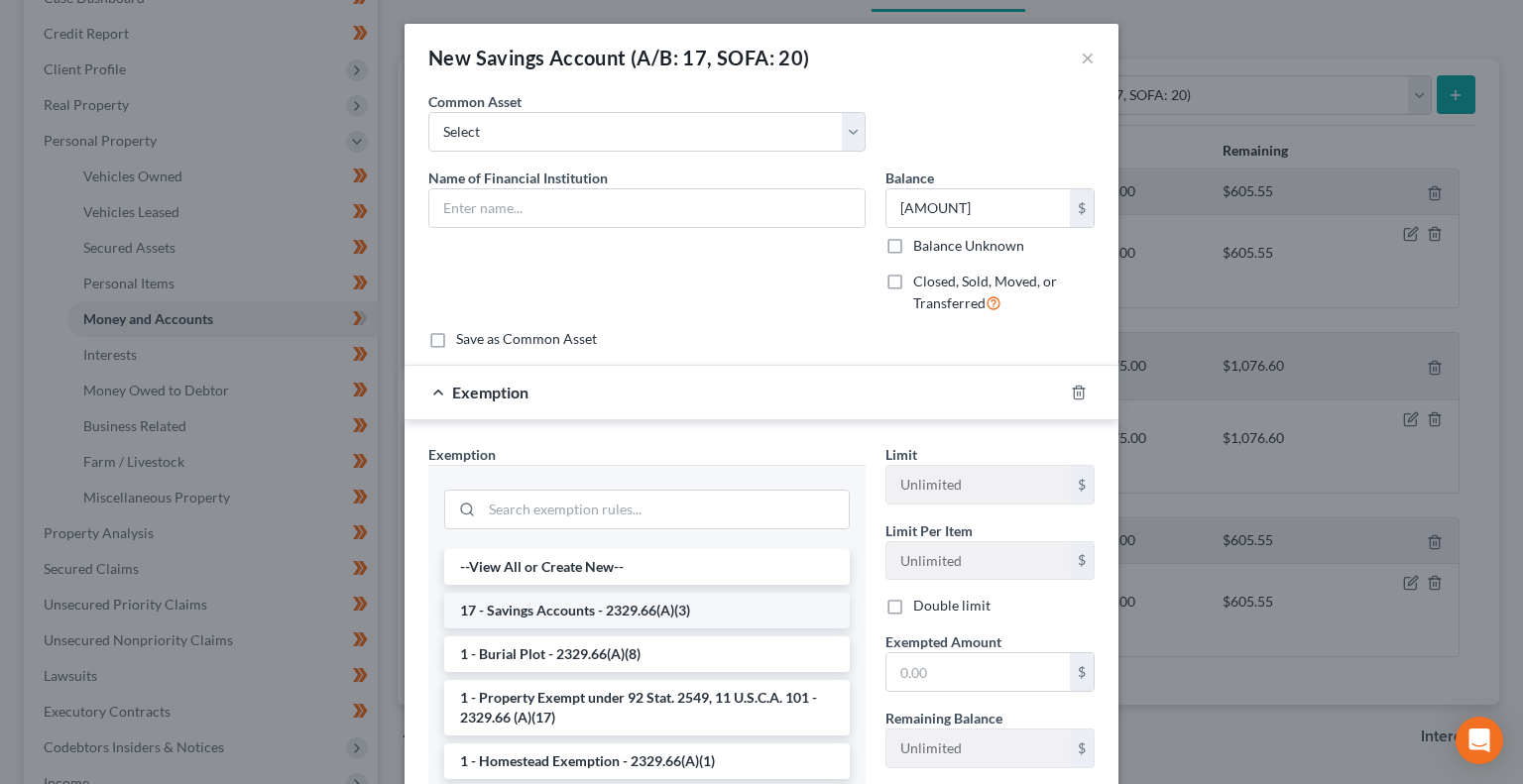 click on "17 - Savings Accounts  - 2329.66(A)(3)" at bounding box center (646, 611) 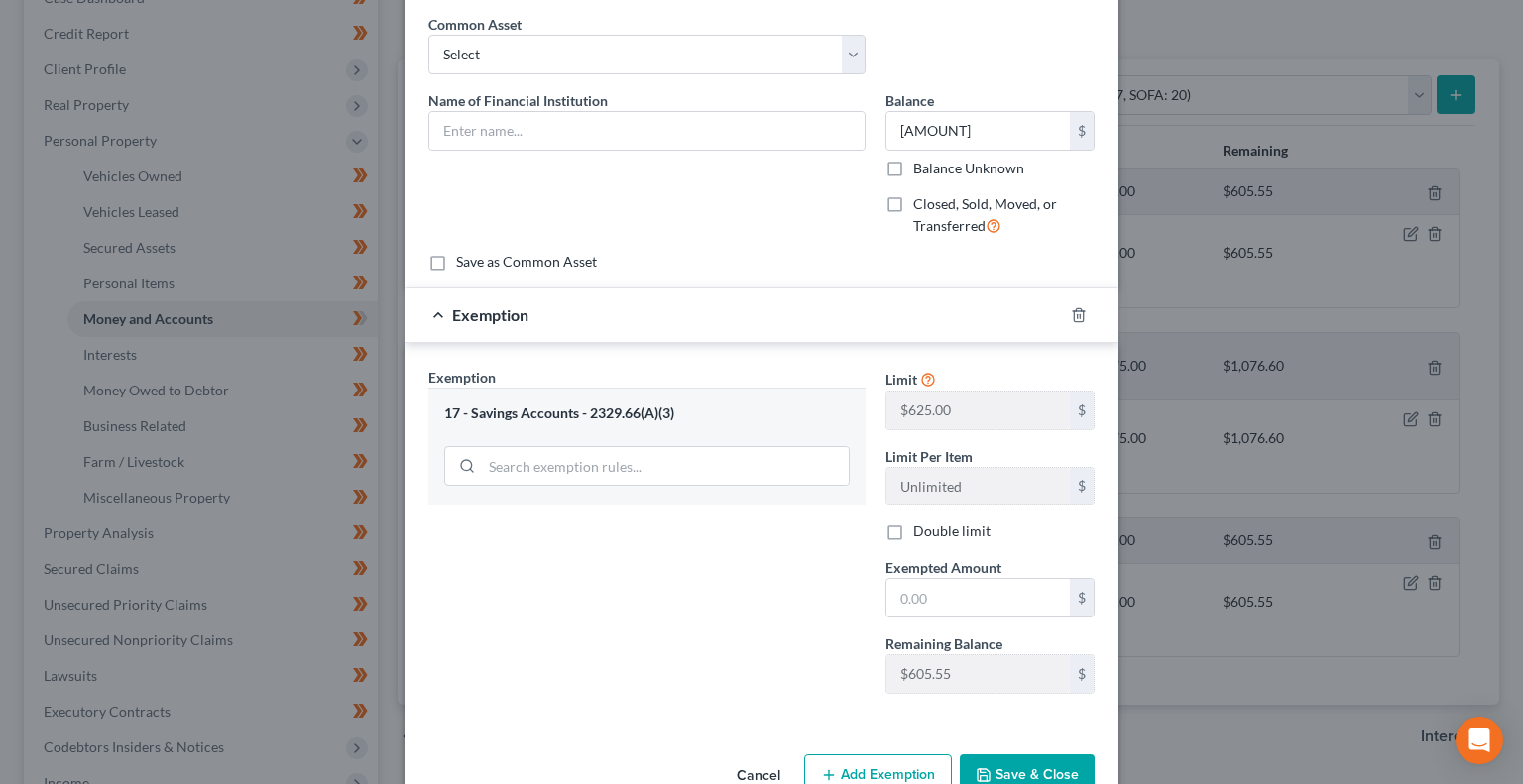 scroll, scrollTop: 125, scrollLeft: 0, axis: vertical 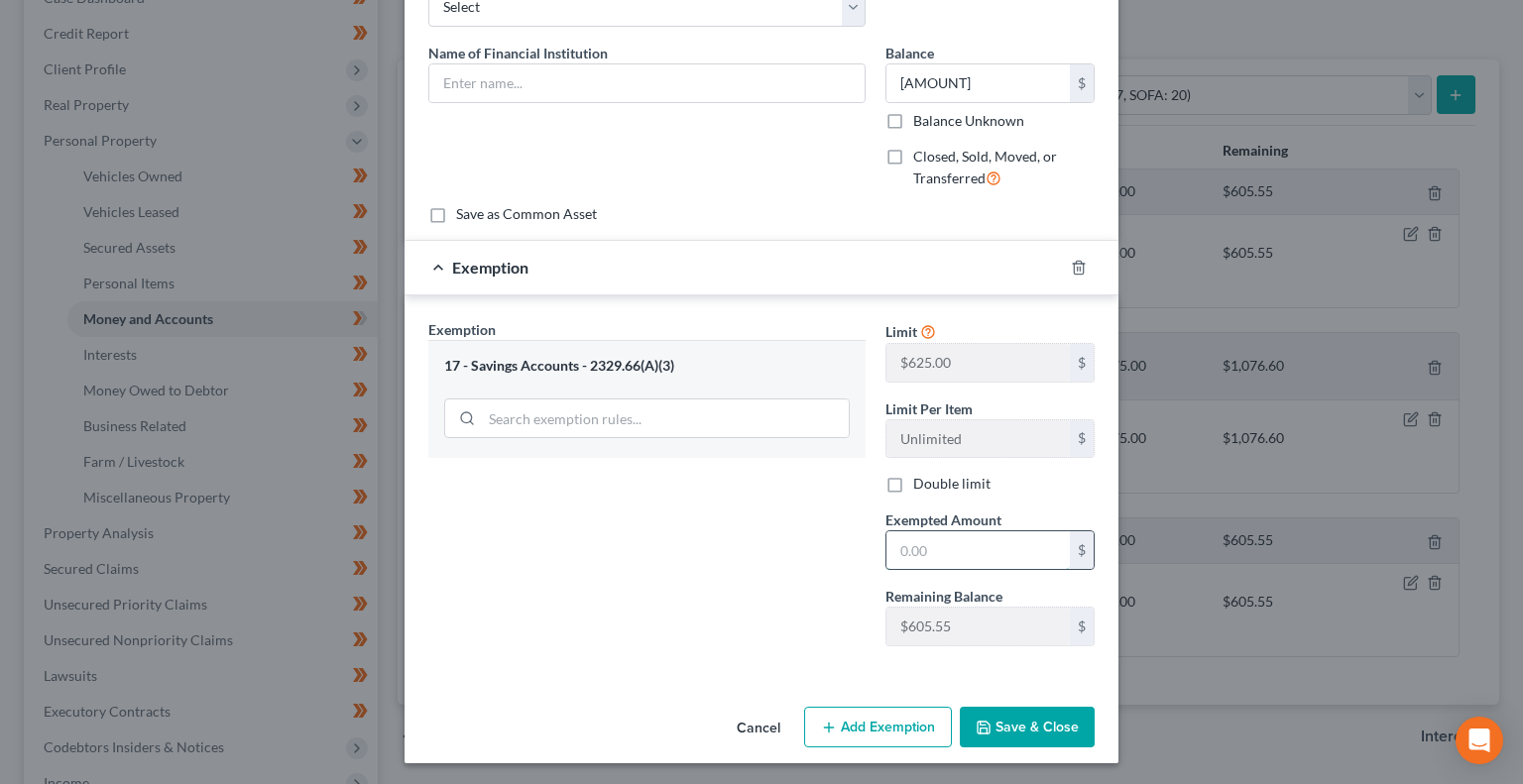 click at bounding box center (978, 550) 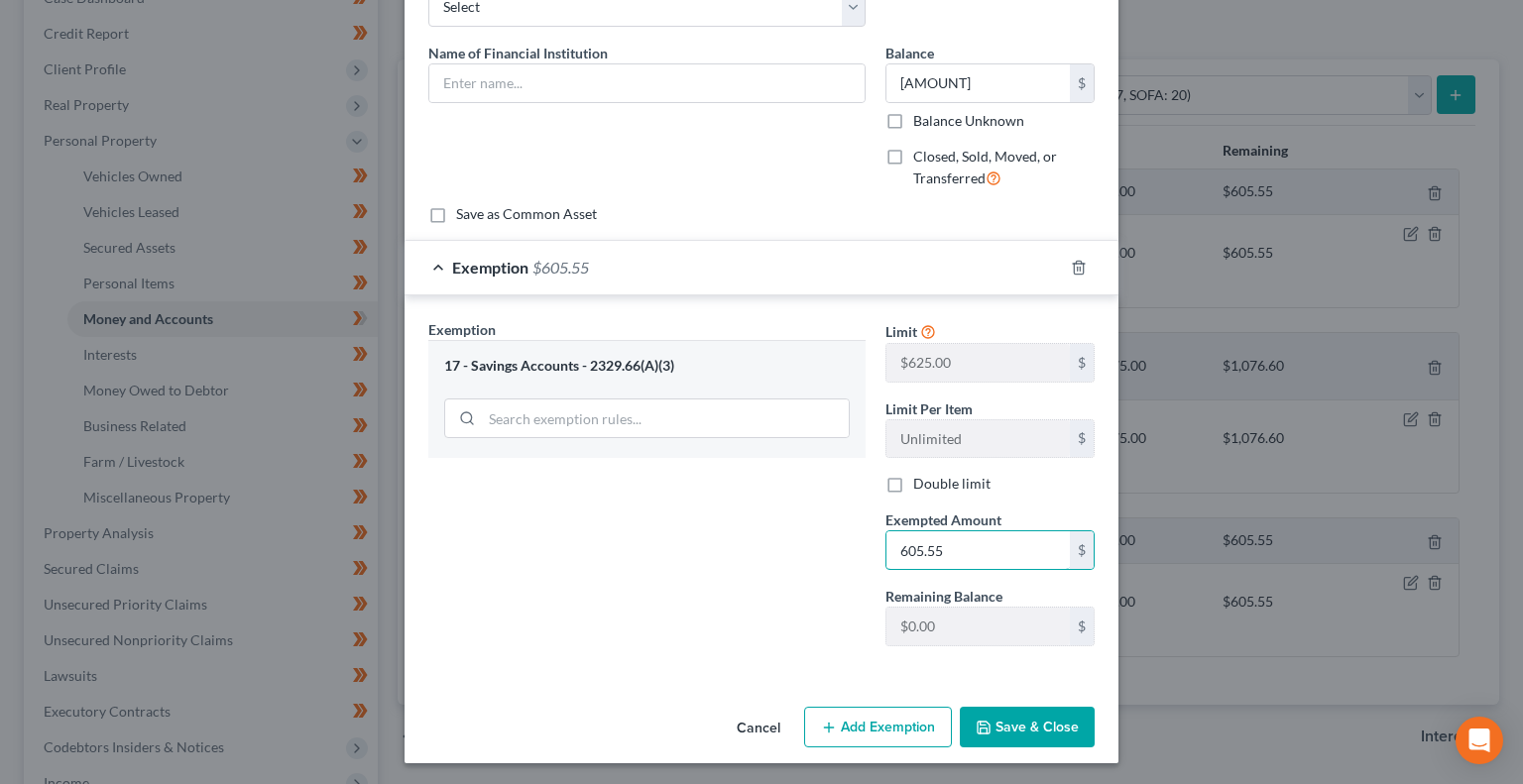 type on "605.55" 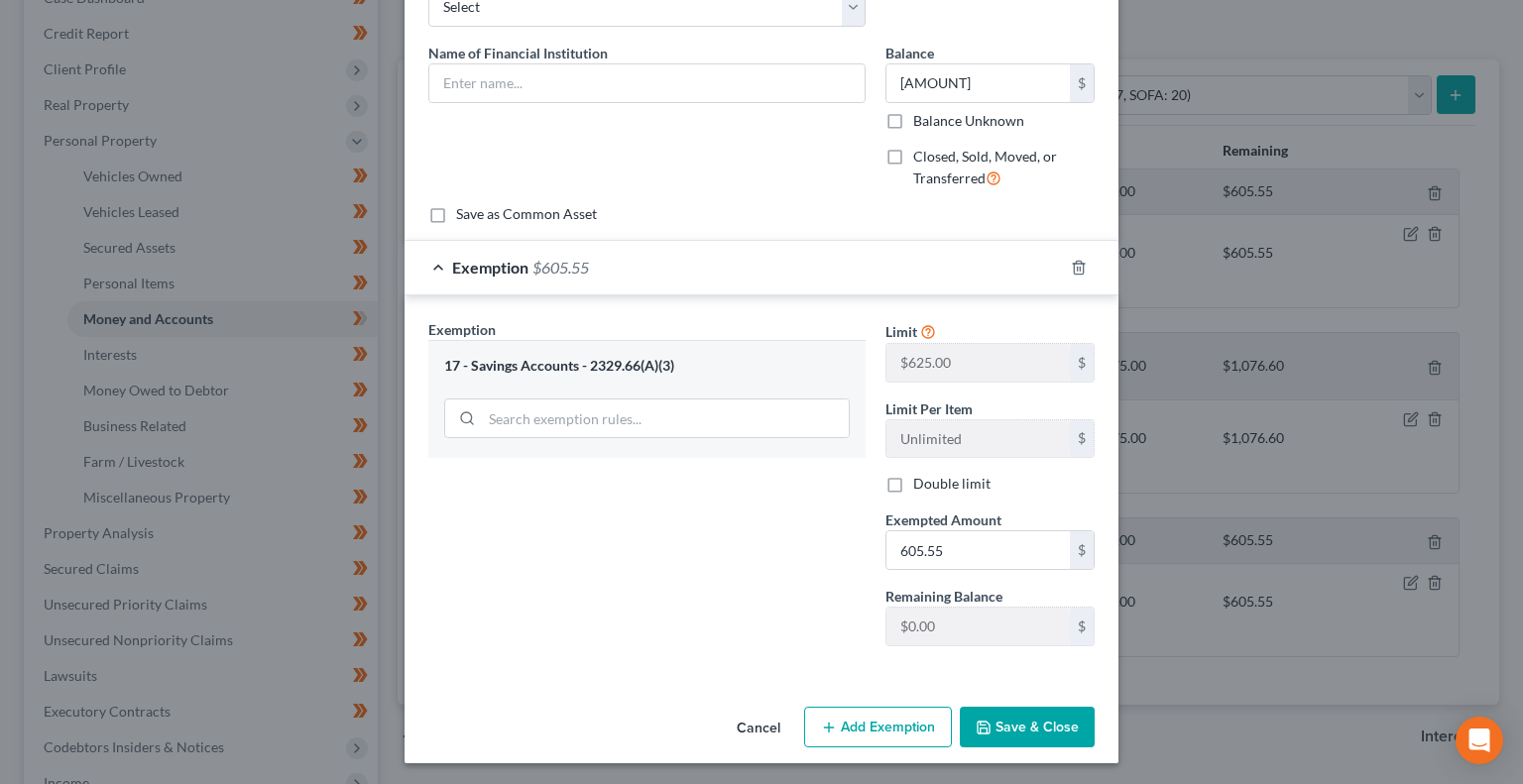 click on "Exemption Set must be selected for CA.
Exemption
*
17 - Savings Accounts  - 2329.66(A)(3)" at bounding box center [646, 491] 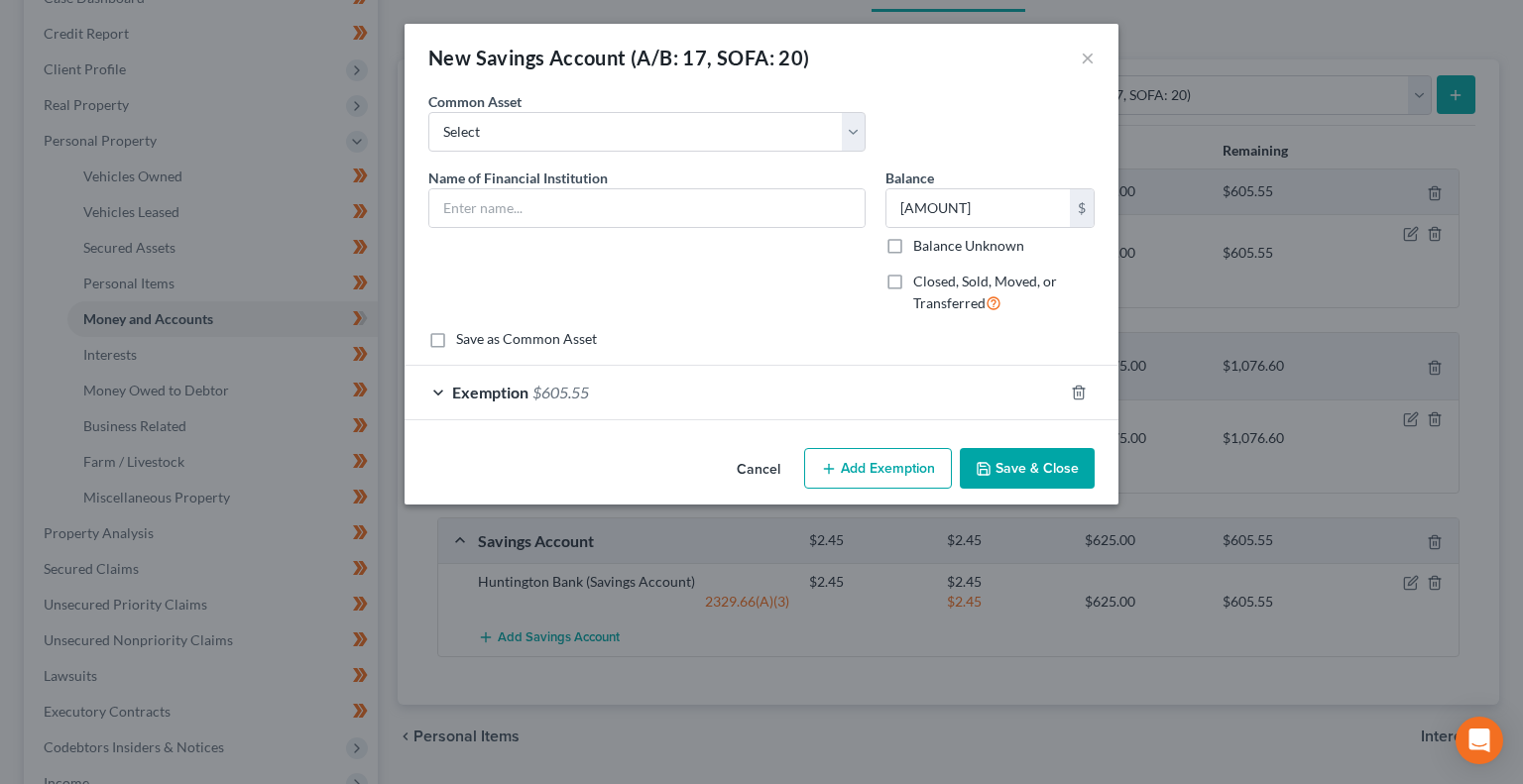 click on "Add Exemption" at bounding box center (878, 469) 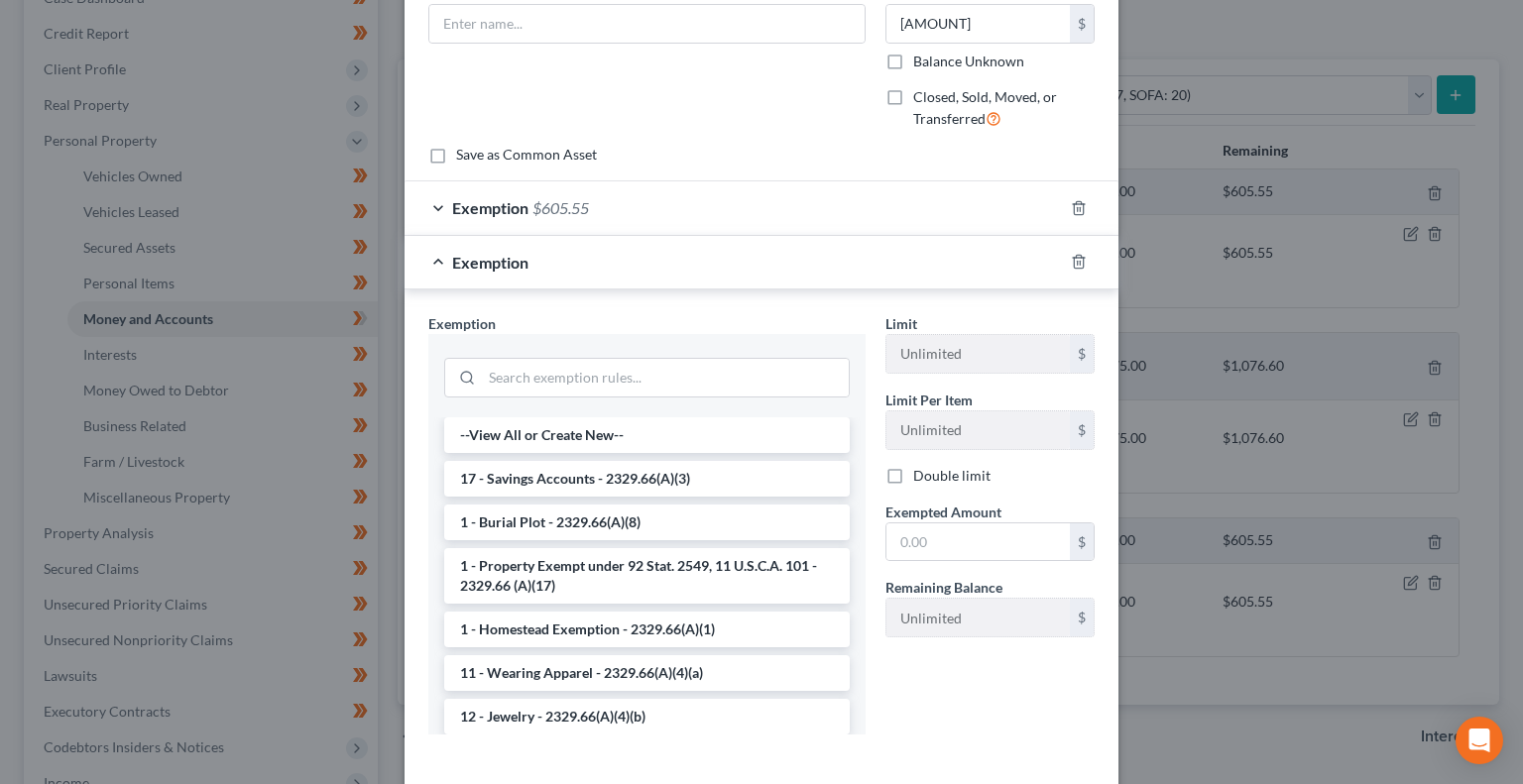 scroll, scrollTop: 189, scrollLeft: 0, axis: vertical 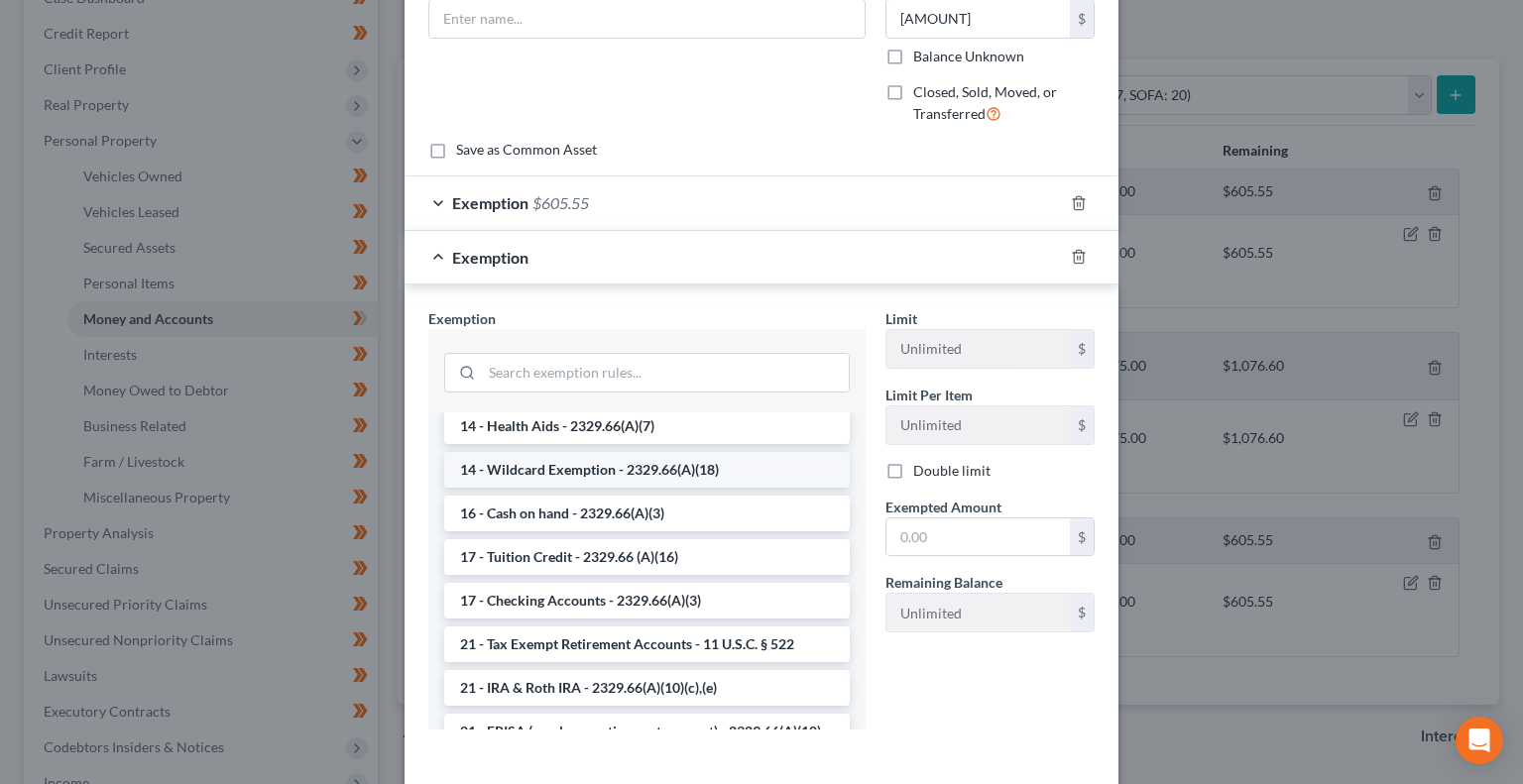 click on "14 - Wildcard Exemption  - 2329.66(A)(18)" at bounding box center (646, 470) 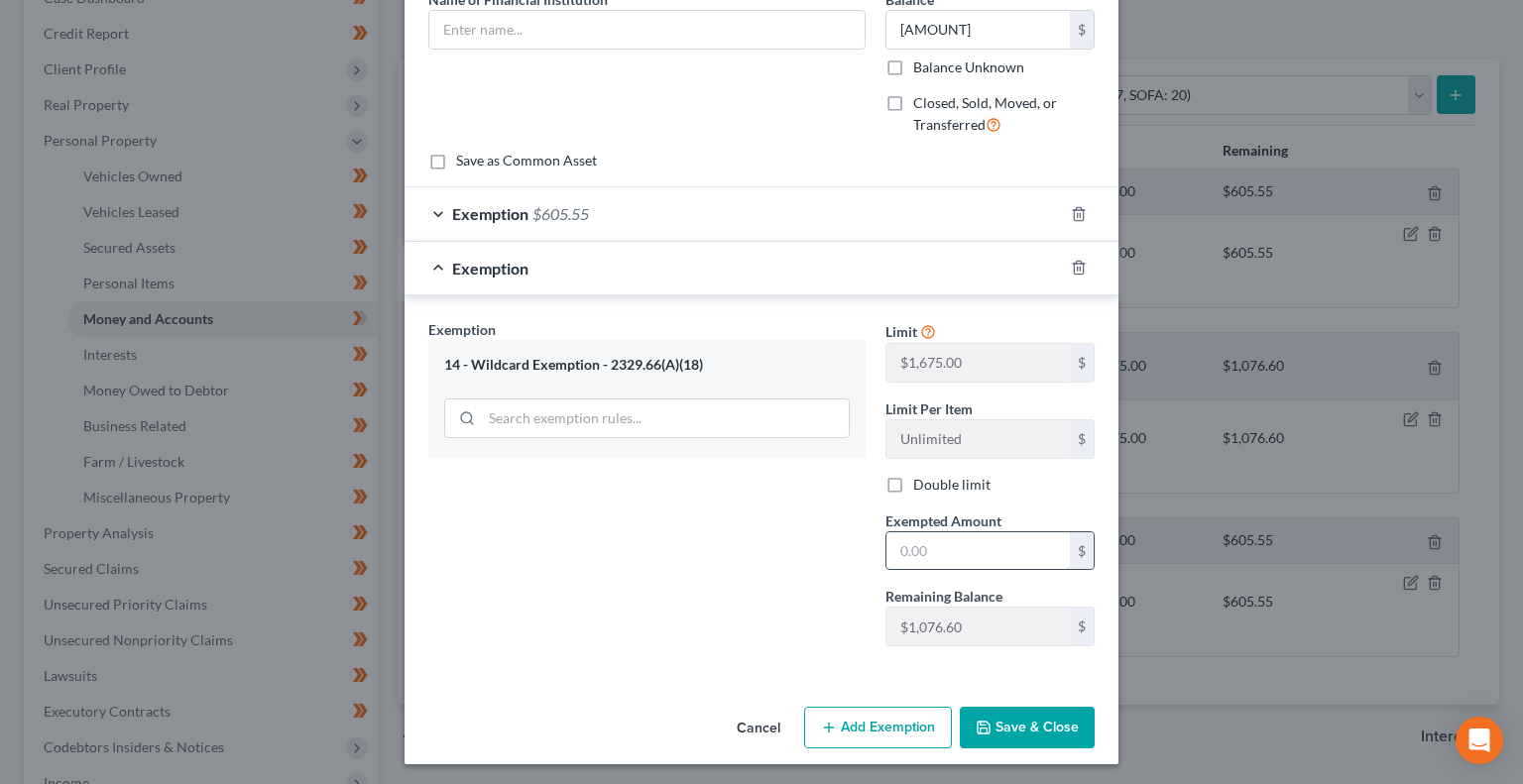 click at bounding box center [978, 551] 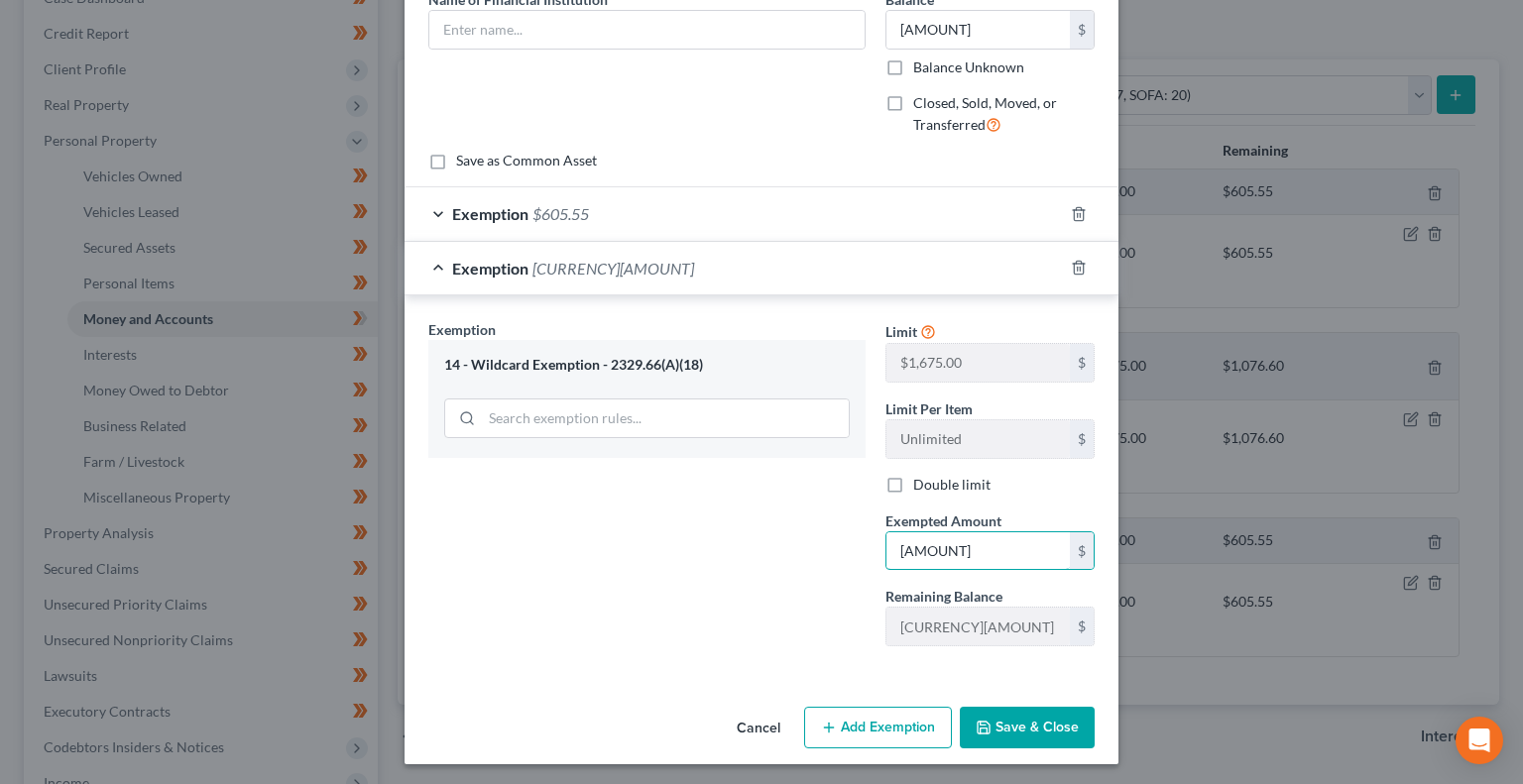 type on "[AMOUNT]" 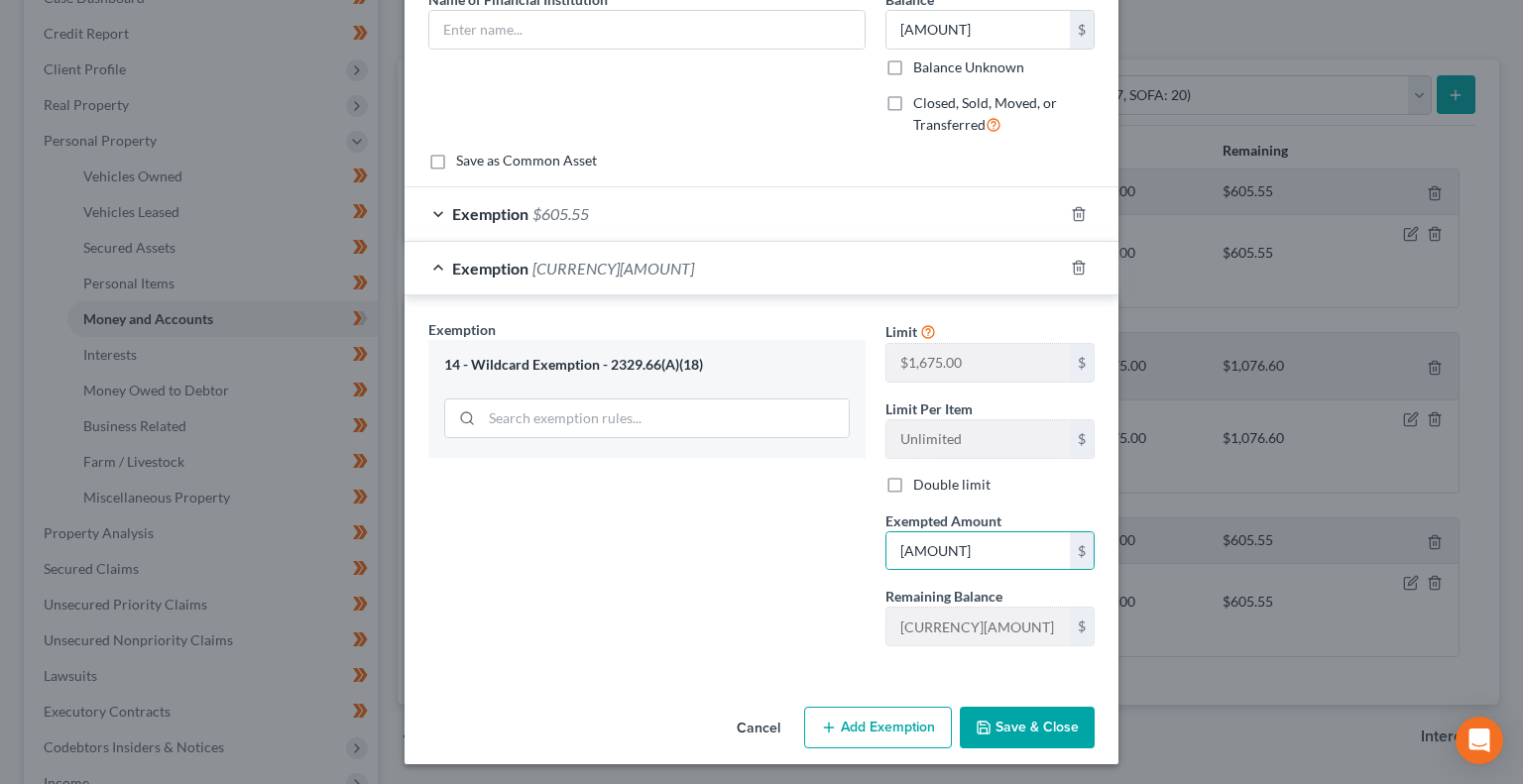 click on "Exemption Set must be selected for CA.
Exemption
*
14 - Wildcard Exemption  - 2329.66(A)(18)" at bounding box center (646, 491) 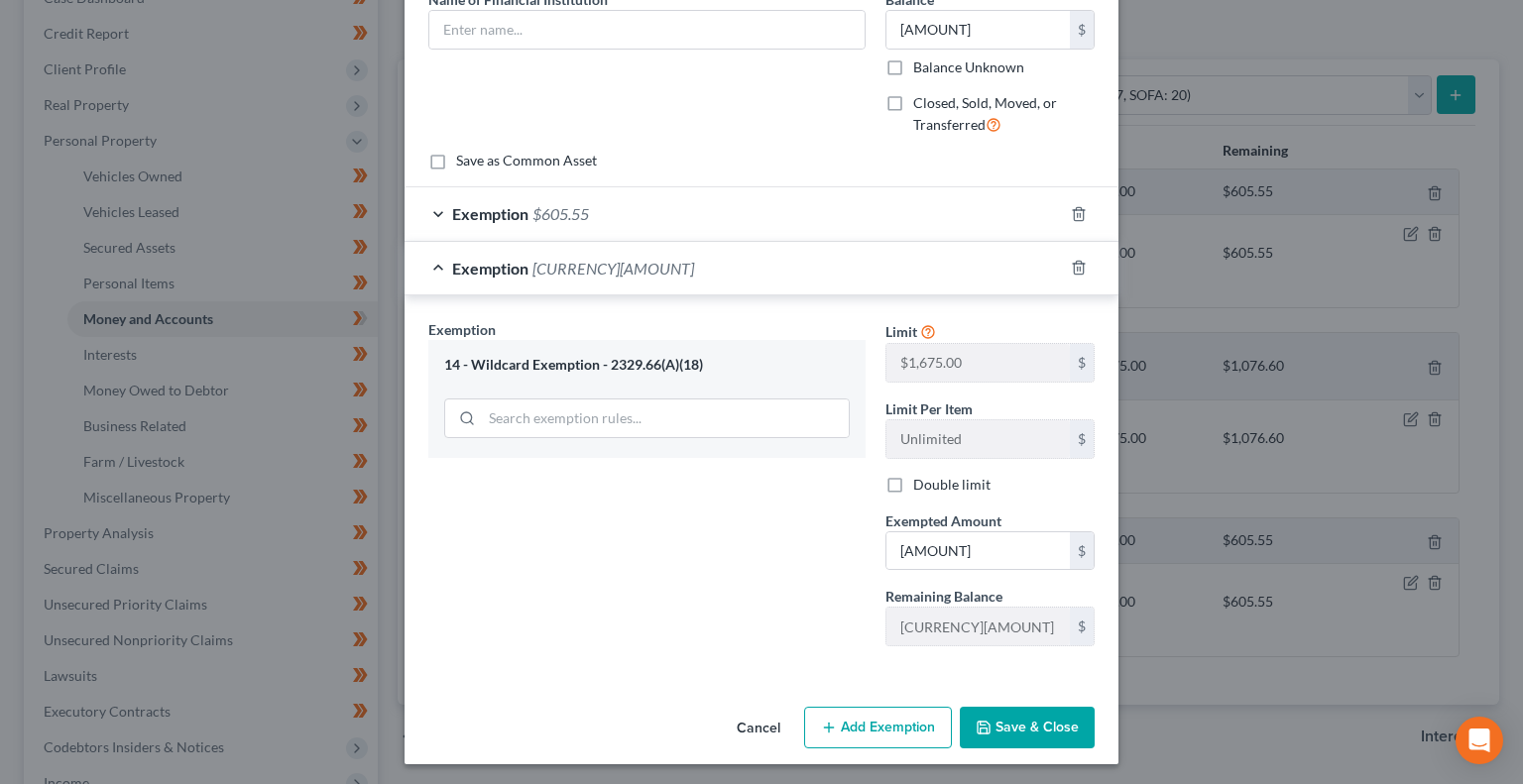 click on "Save & Close" at bounding box center (1027, 728) 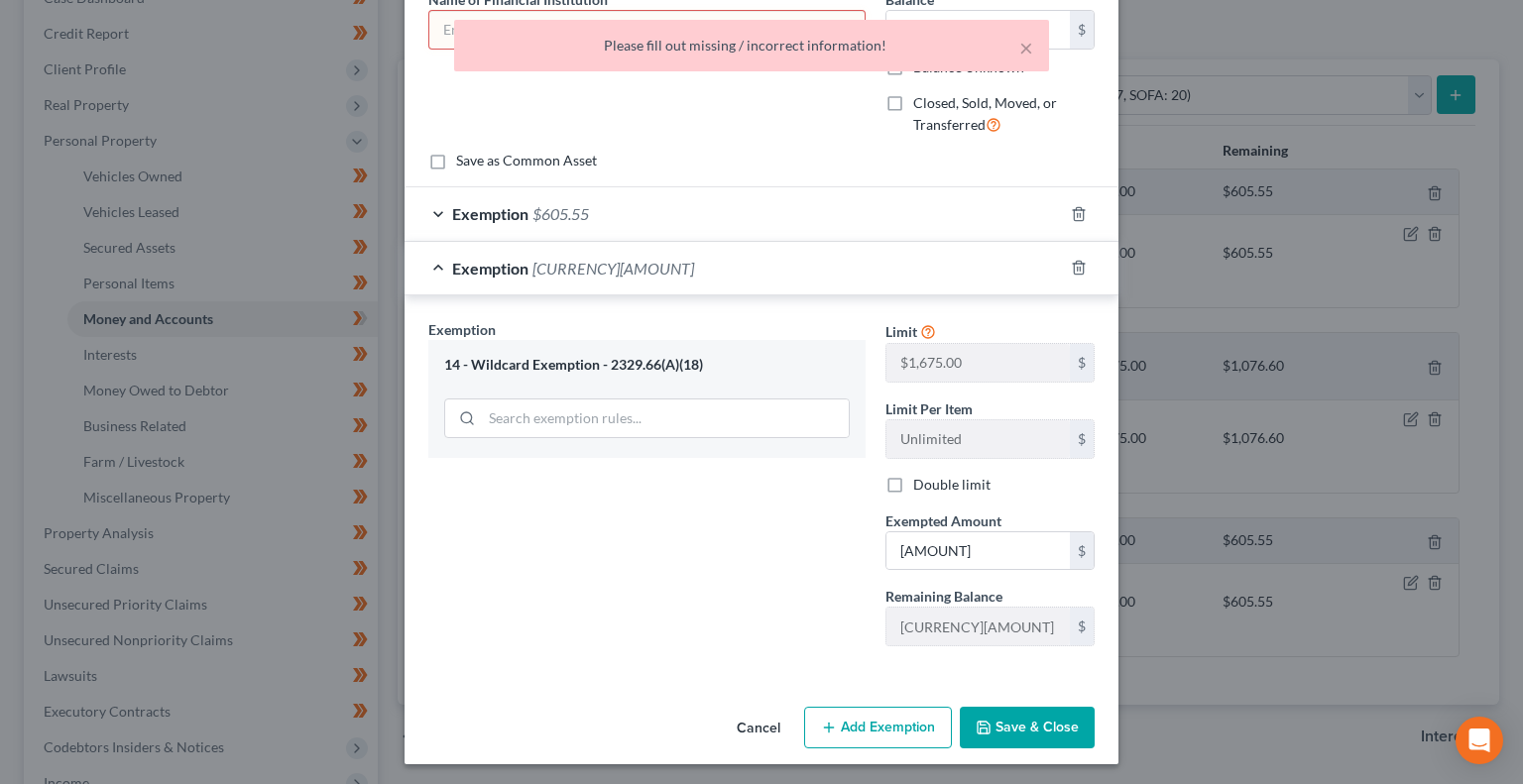 scroll, scrollTop: 0, scrollLeft: 0, axis: both 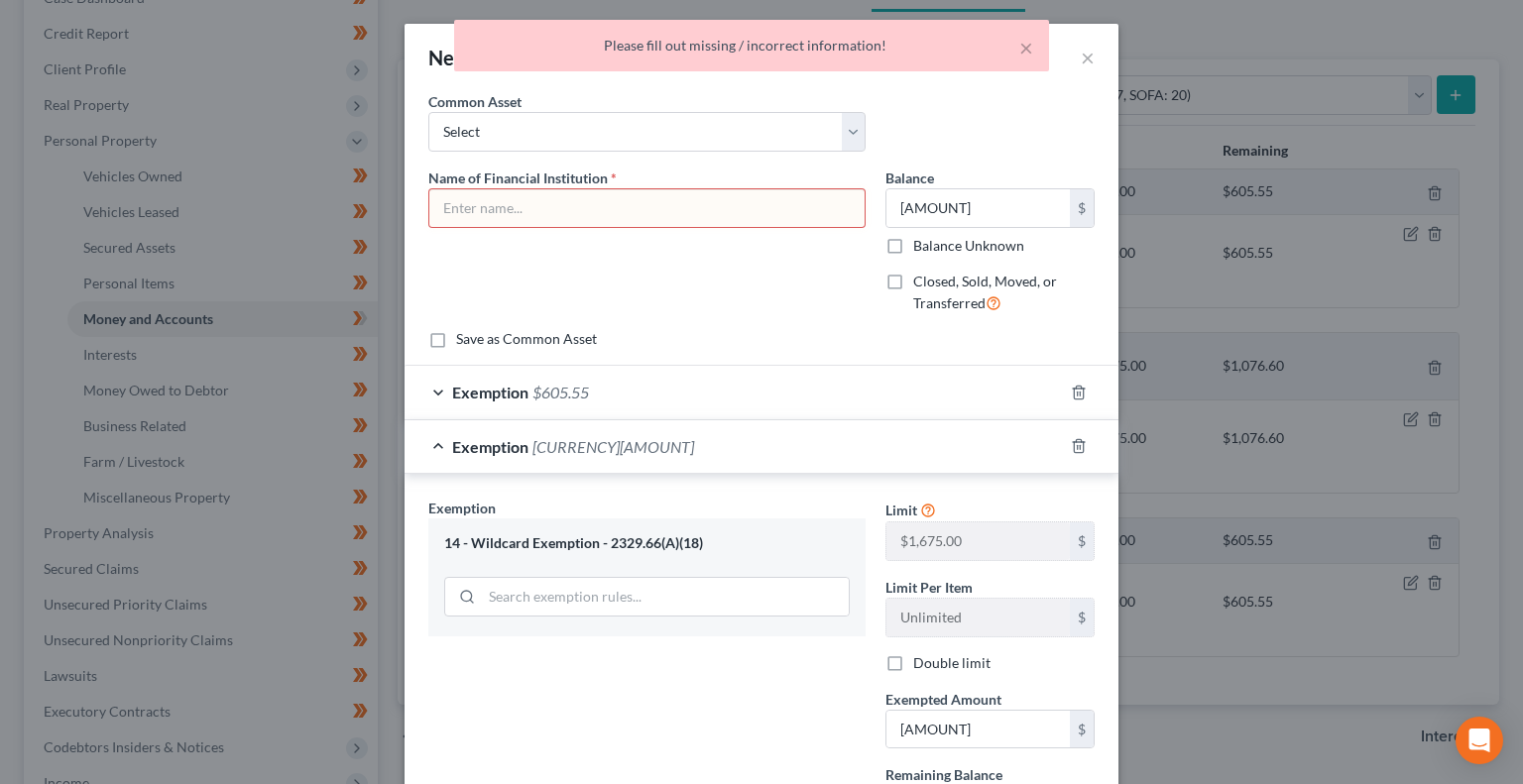 click at bounding box center [646, 208] 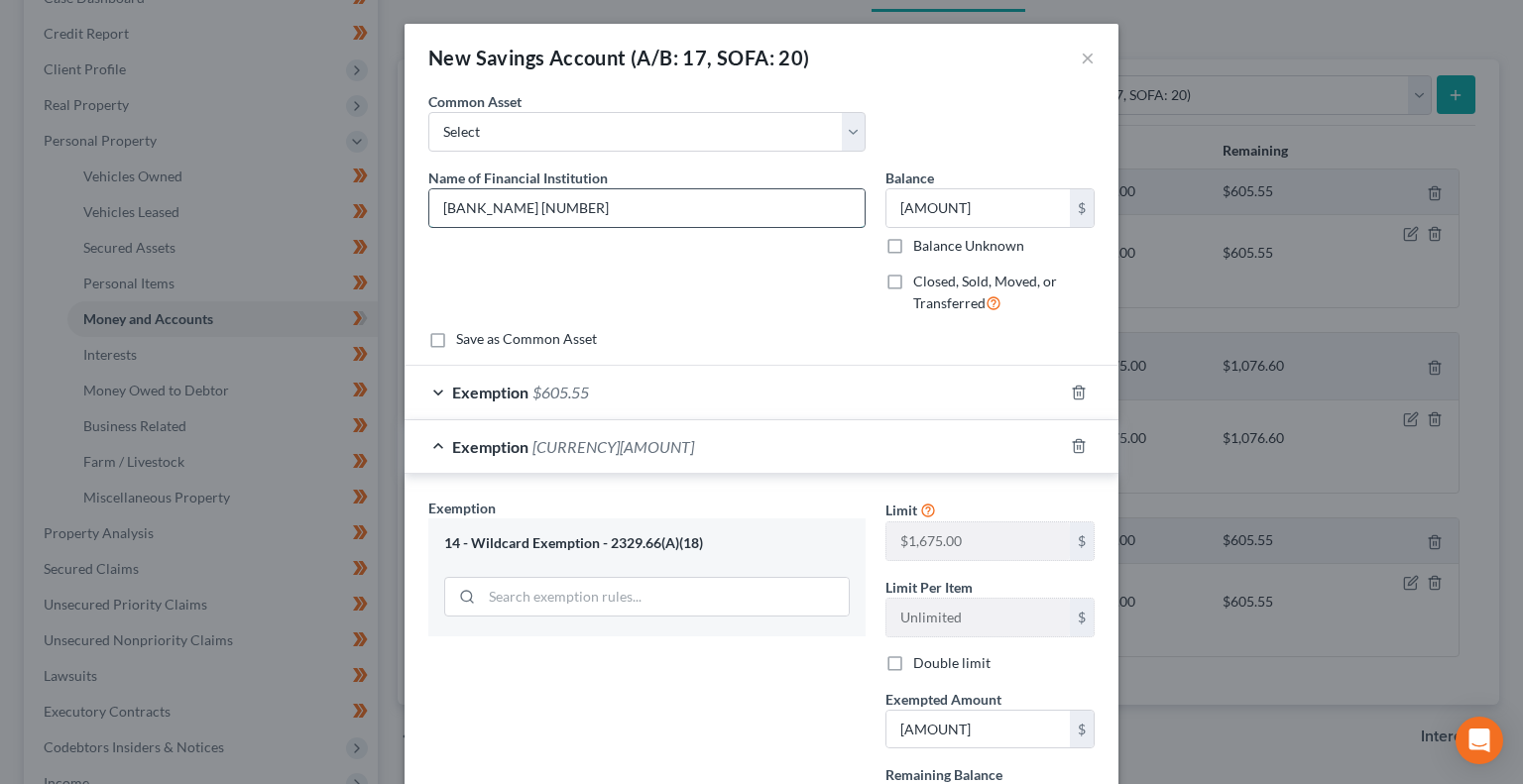 click on "[BANK_NAME] [NUMBER]" at bounding box center [646, 208] 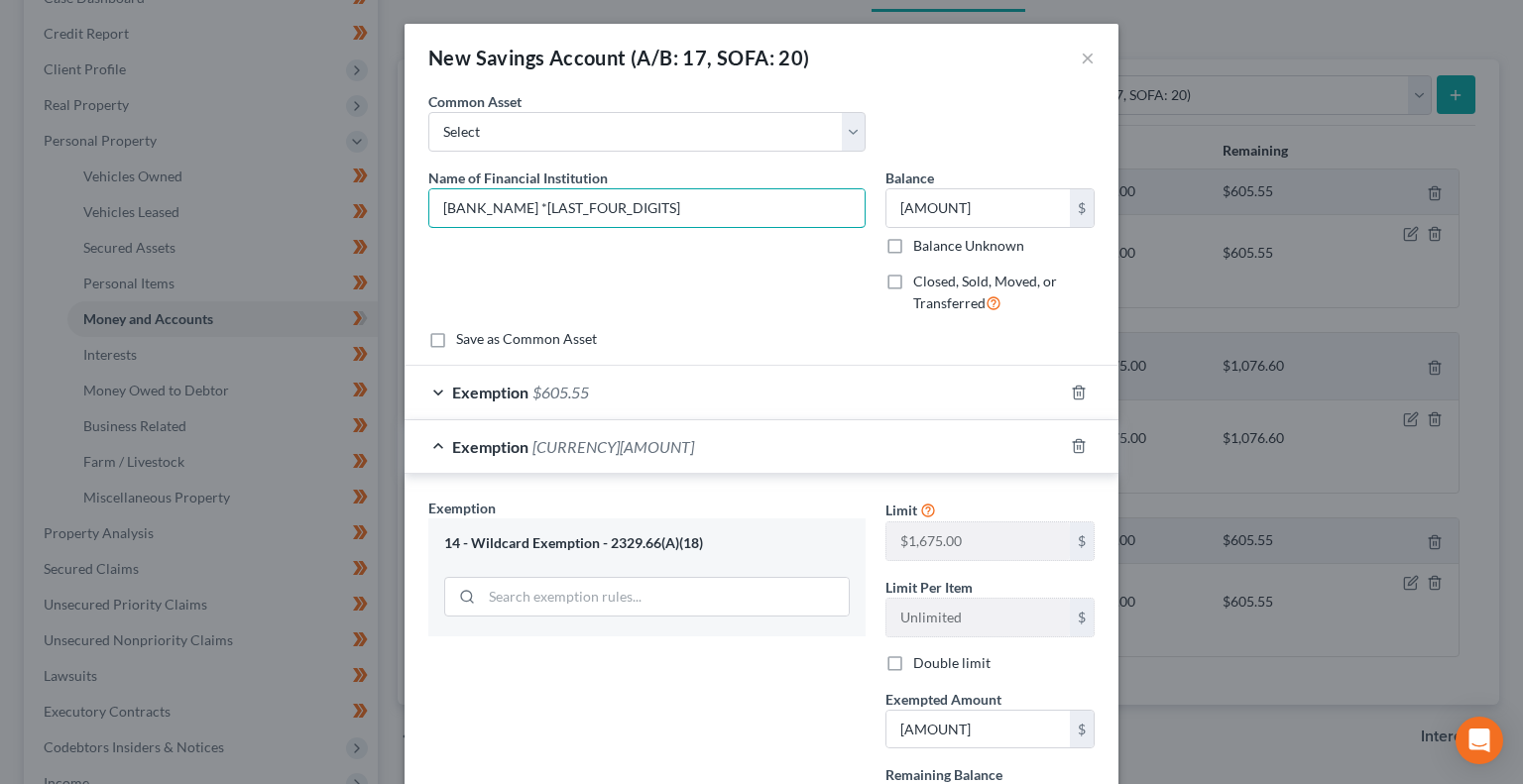 type on "[BANK_NAME] *[LAST_FOUR_DIGITS]" 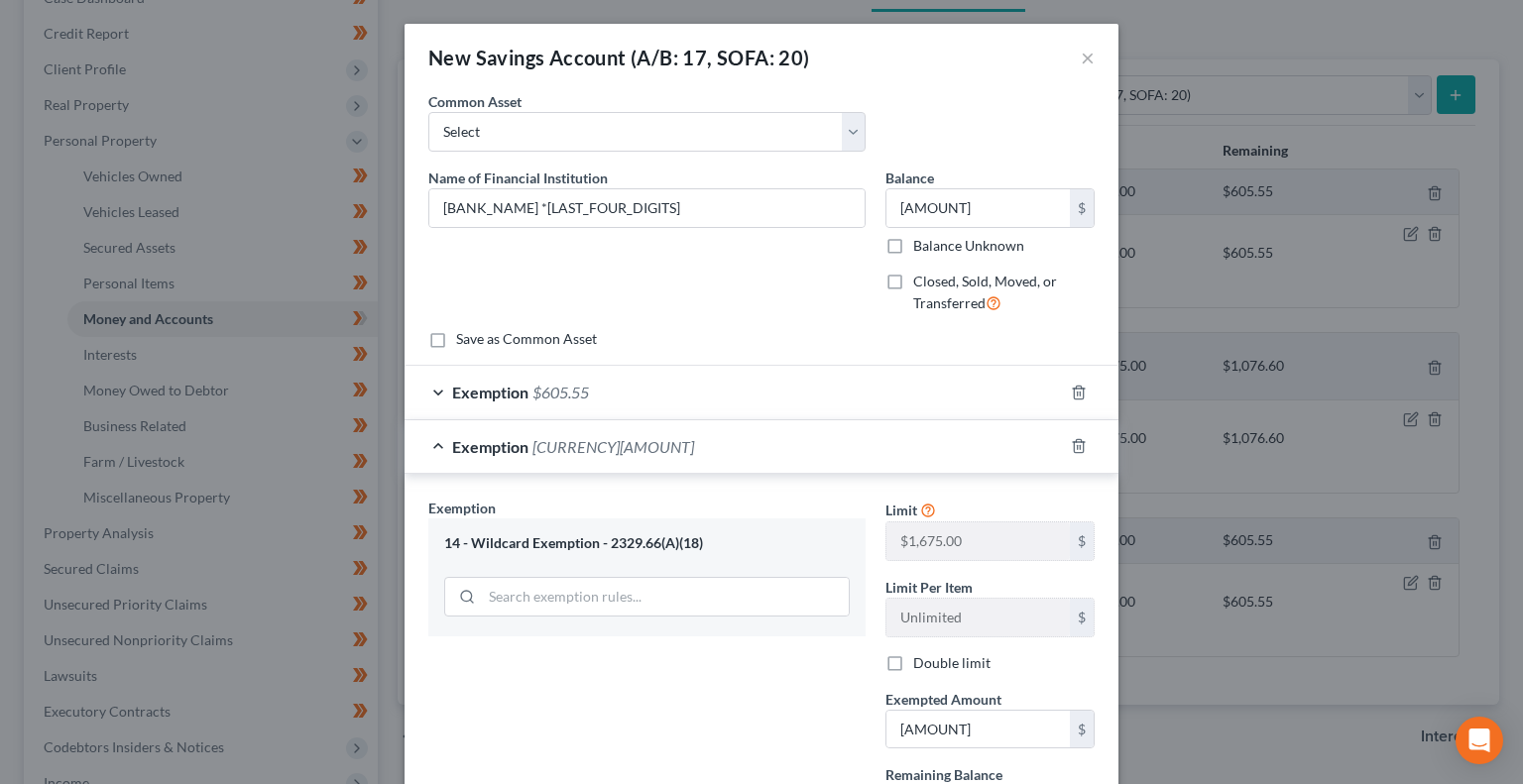 click on "[BANK_NAME] *[LAST_FOUR_DIGITS]" at bounding box center [646, 249] 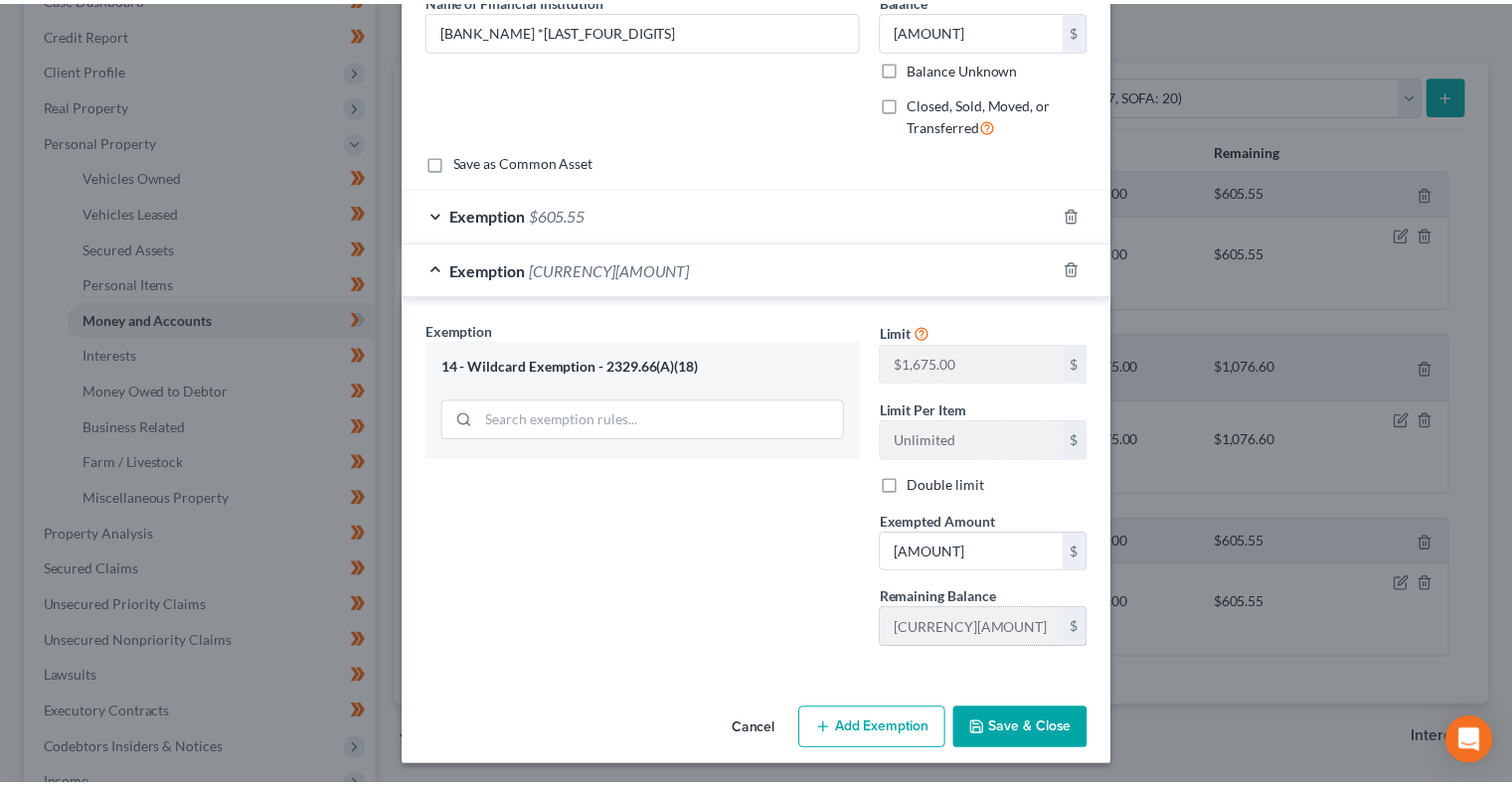scroll, scrollTop: 179, scrollLeft: 0, axis: vertical 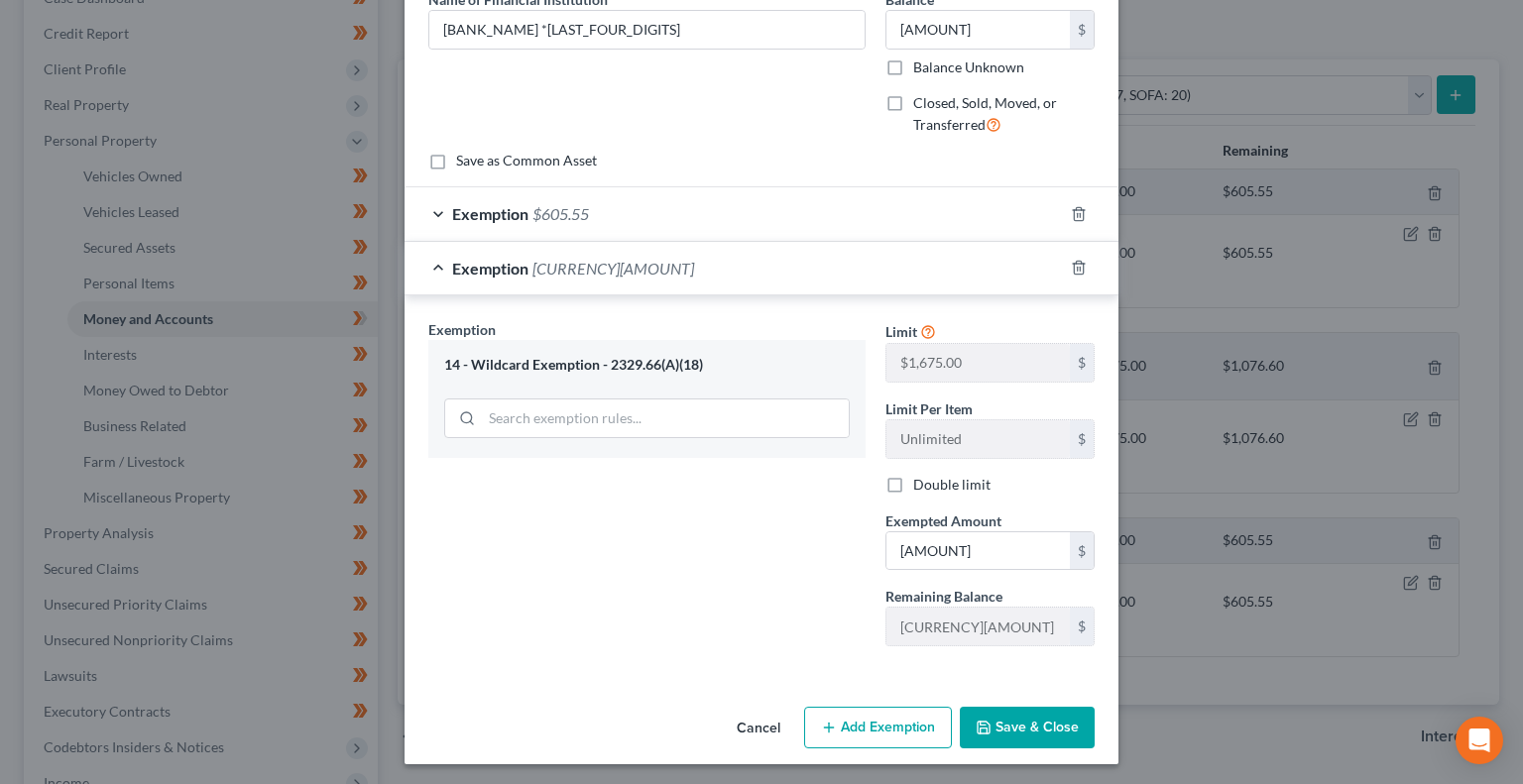 click on "Save & Close" at bounding box center [1027, 728] 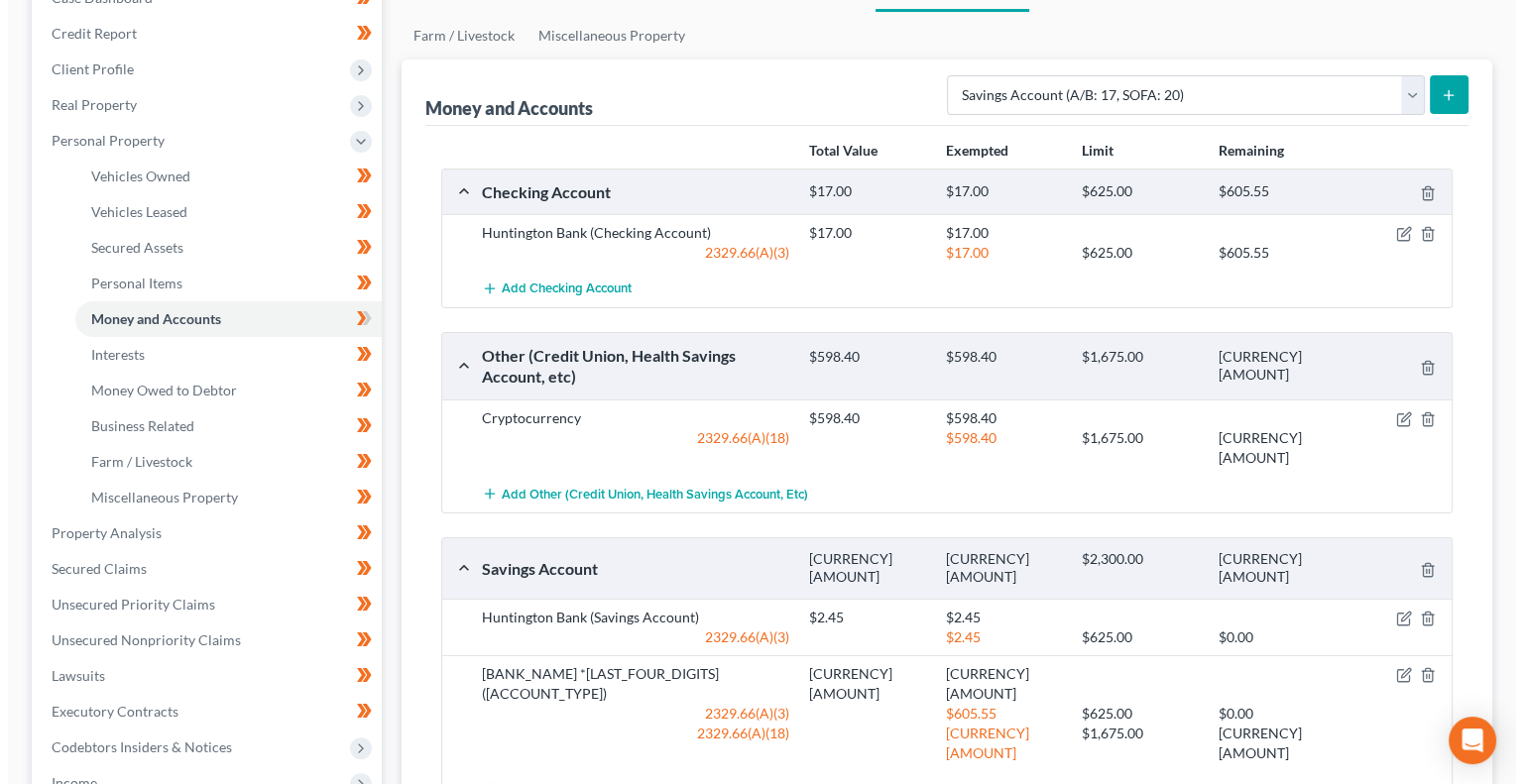 scroll, scrollTop: 224, scrollLeft: 0, axis: vertical 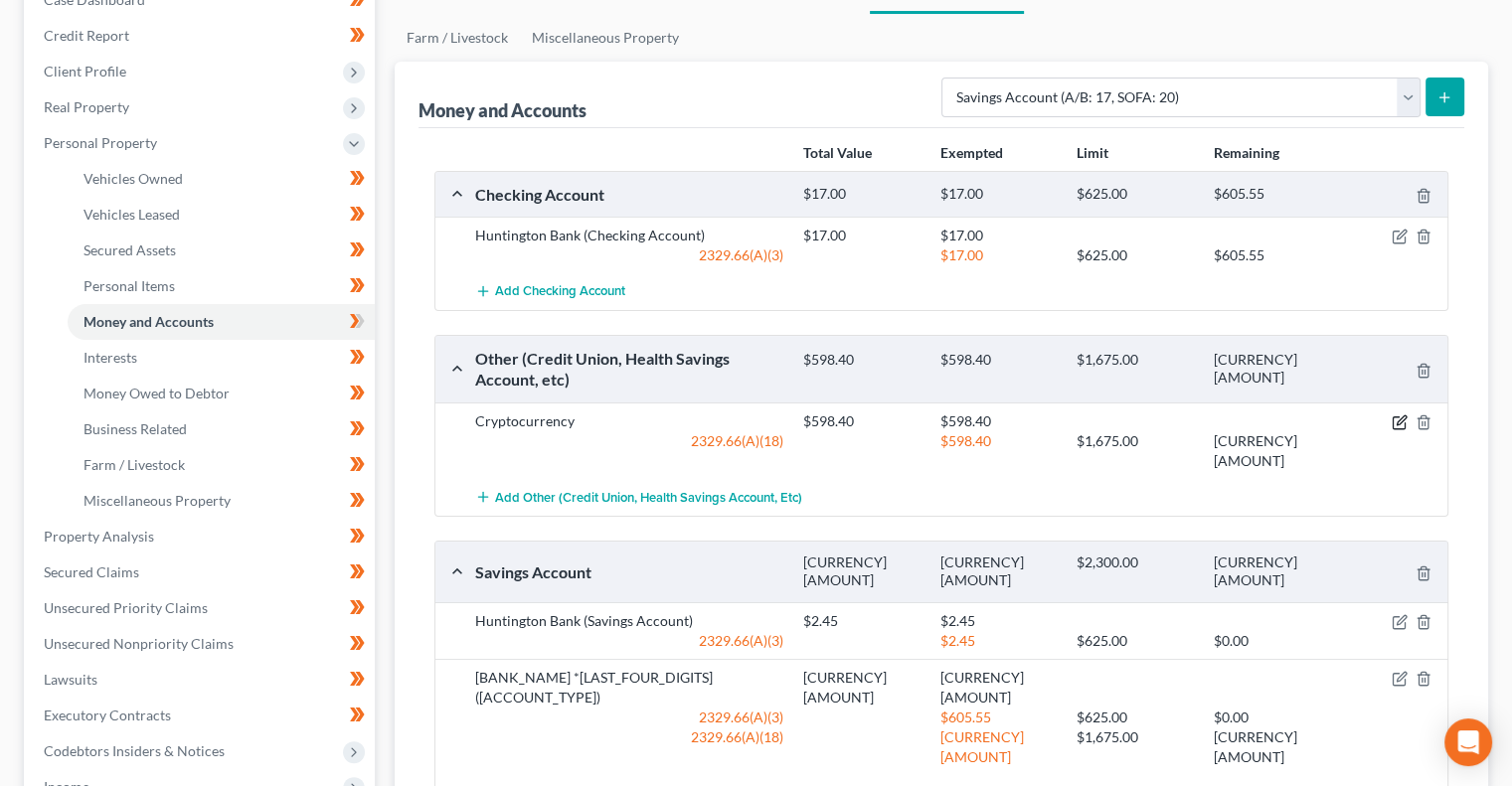 click 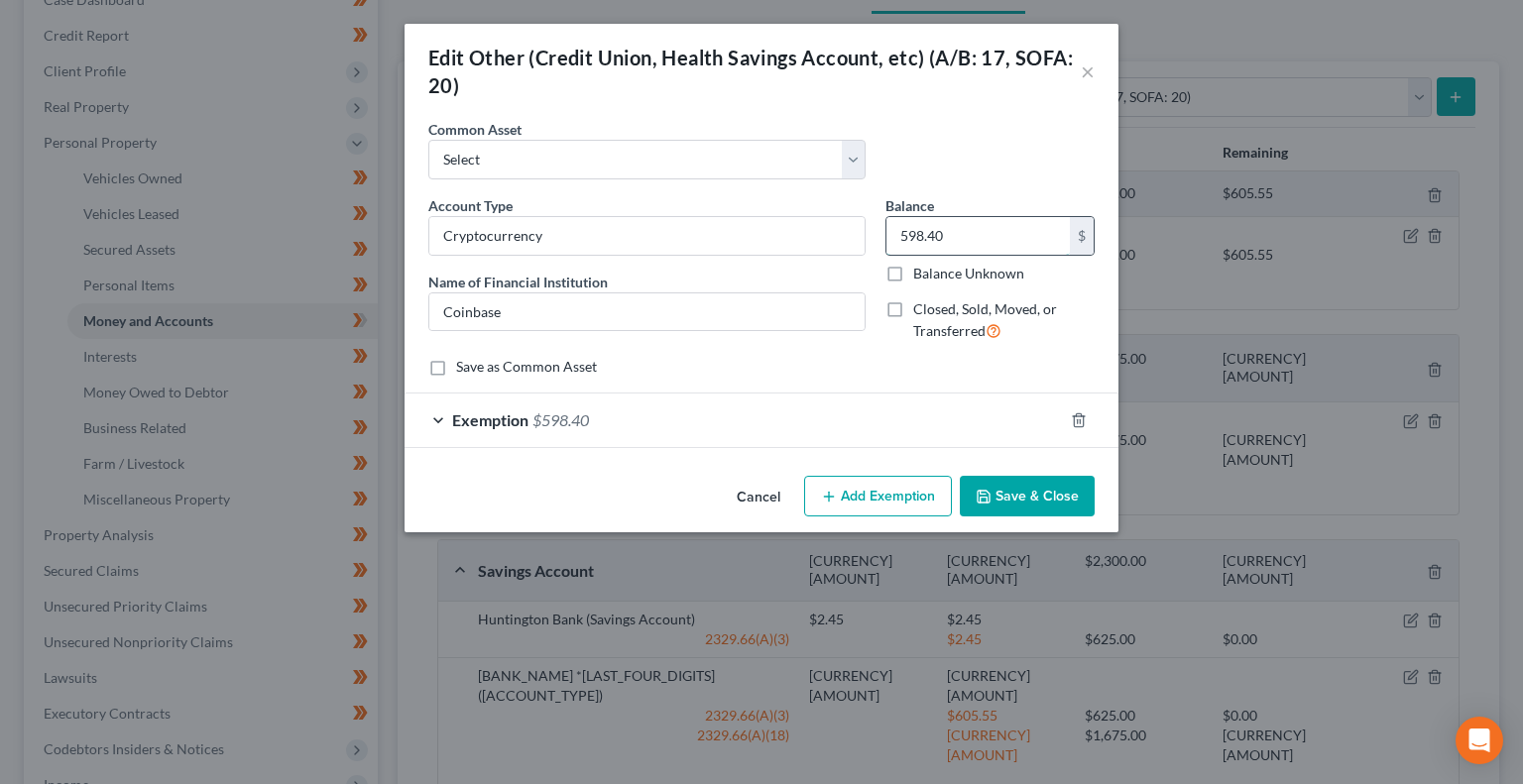 click on "598.40" at bounding box center (978, 236) 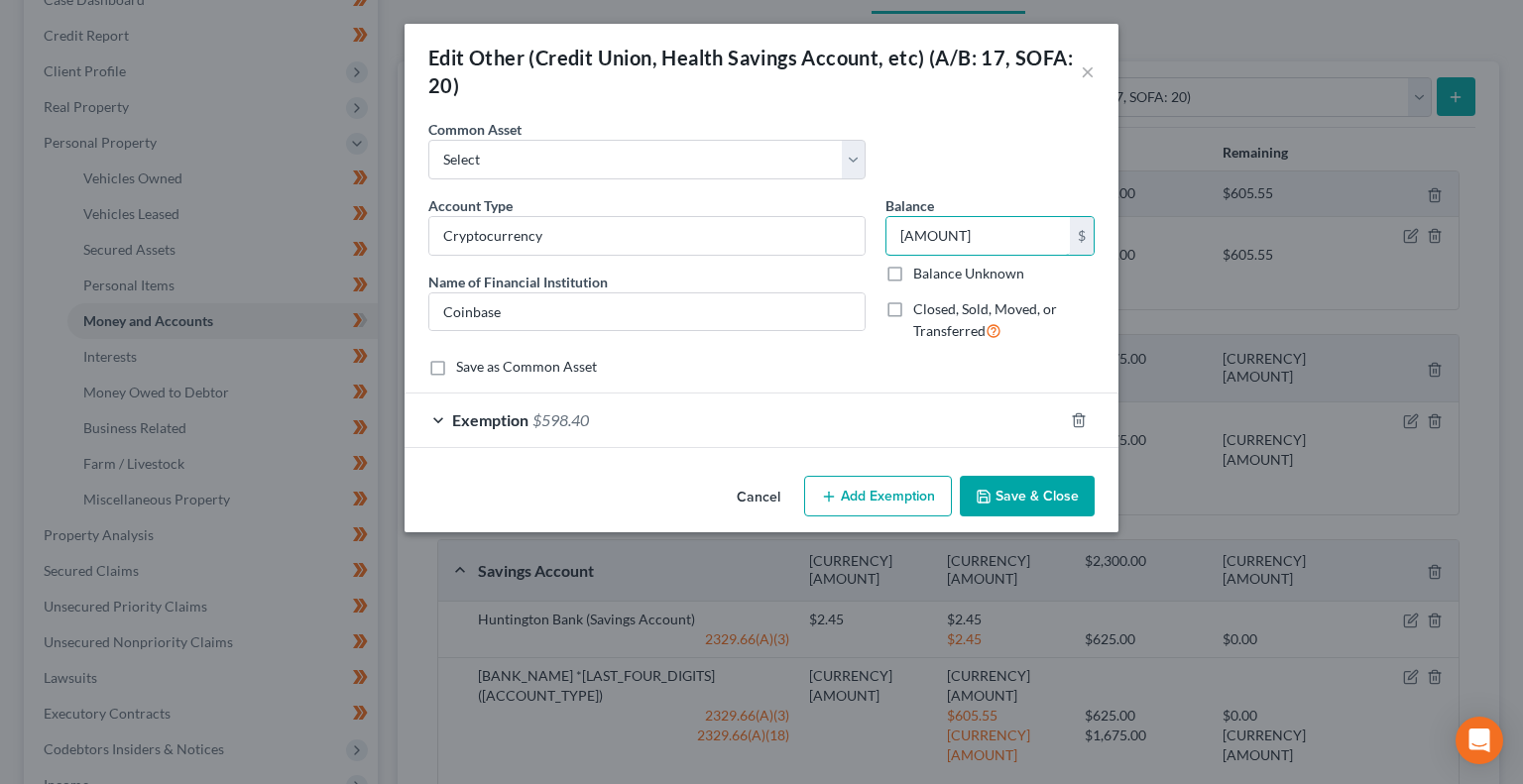 type on "[AMOUNT]" 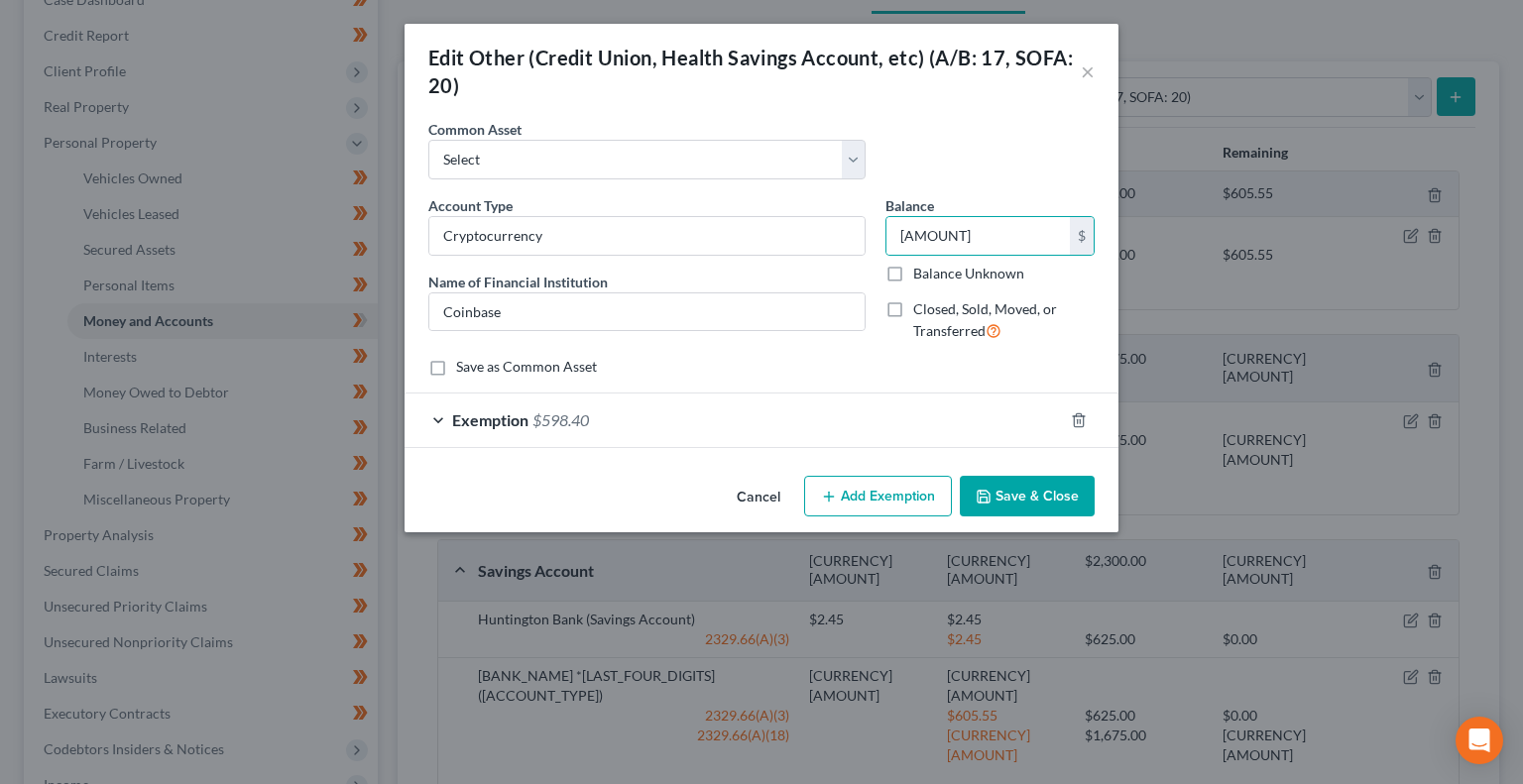 click on "An exemption set must first be selected from the Filing Information section. Common Asset Select 401k Account Type Cryptocurrency
Name of Financial Institution
*
Coinbase Balance
[AMOUNT] $
Balance Unknown
Balance Undetermined
[AMOUNT] $
Balance Unknown
Closed, Sold, Moved, or Transferred  Save as Common Asset
Exemption [AMOUNT]
Exemption Set must be selected for CA.
Exemption
*
14 - Wildcard Exemption  - 2329.66(A)(18)         --View All or Create New-- 24 - Education IRA - 2329.66(A)(10)(c),(e) 21 - Volunteer firefighters' dependents - 146.13 30 - Unemployment Compensation - 4141.32 30 - Wrongful Death Awards - 12 months prior to filing (for support) - 329.66 (A)(12)(b) 12 - Jewelry  - 2329.66(A)(4)(b) 31 - Life Insurance (term) - 2329.66(A)(6)(b) 42 - Partnerships - 2329.66(A)(14) 23 - Annuities - 2329.66(A)(6)(b) 30 - Wages - 2329.66 (A)(13)" at bounding box center (762, 293) 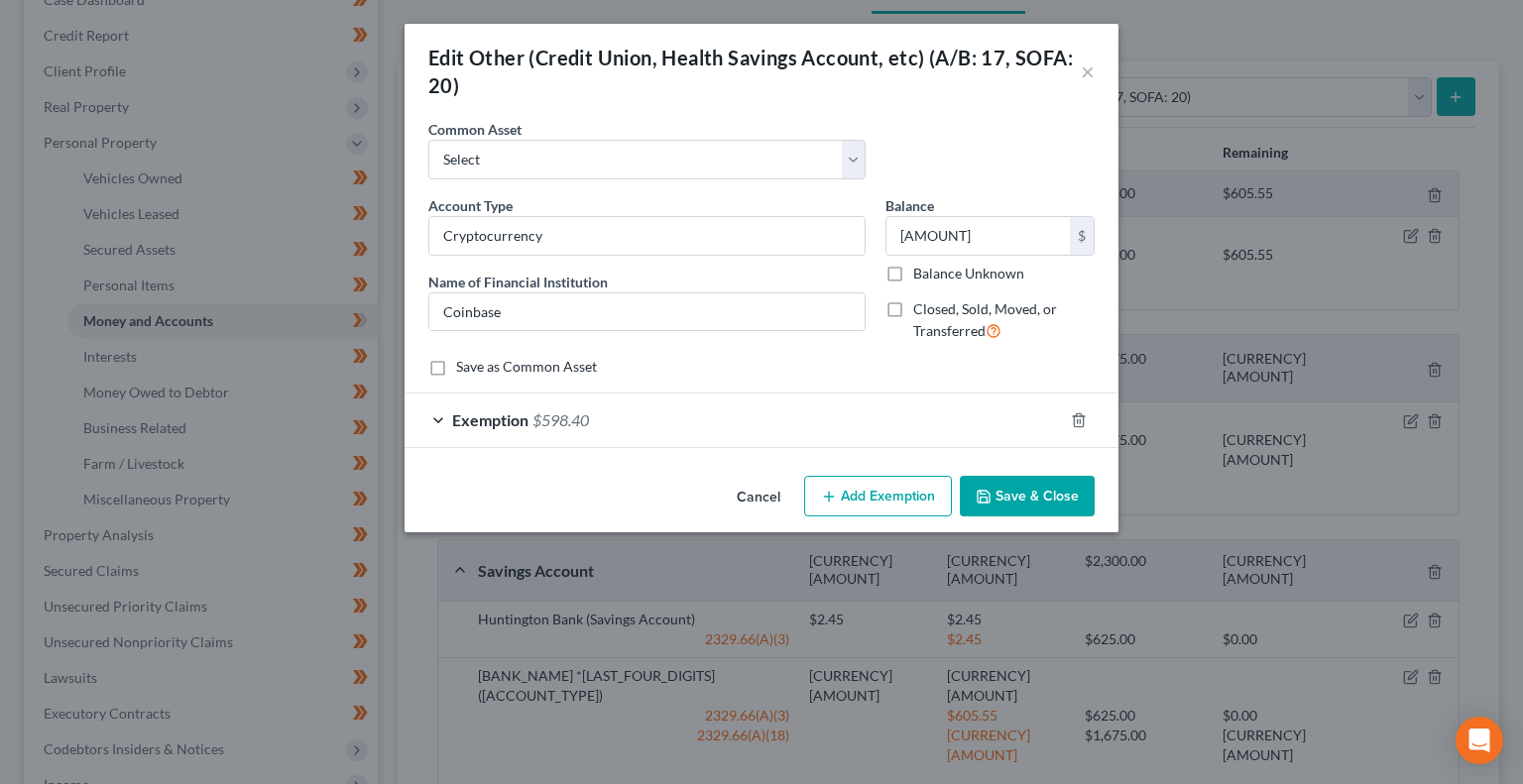click on "Exemption [AMOUNT]" at bounding box center (734, 419) 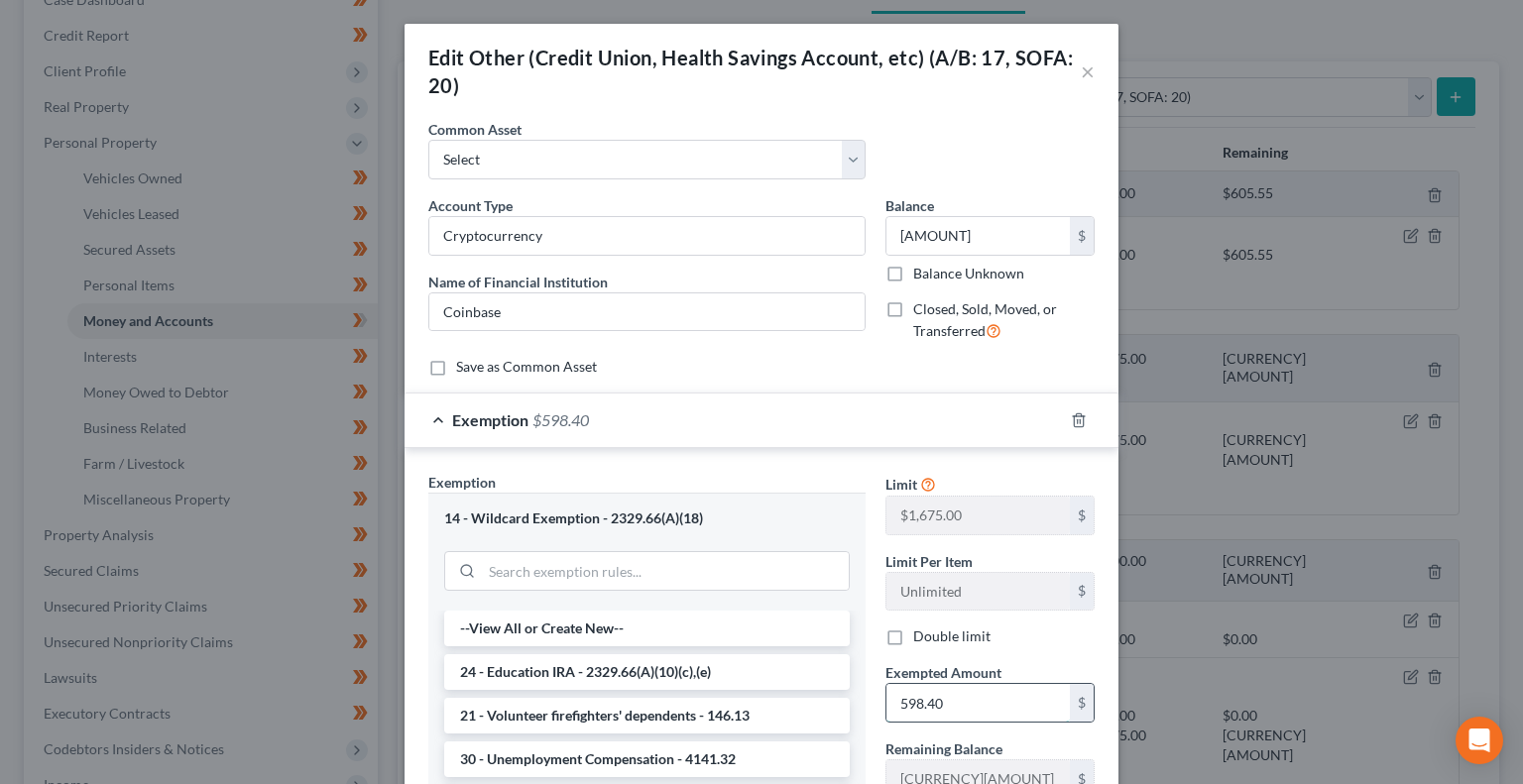 click on "598.40" at bounding box center [978, 703] 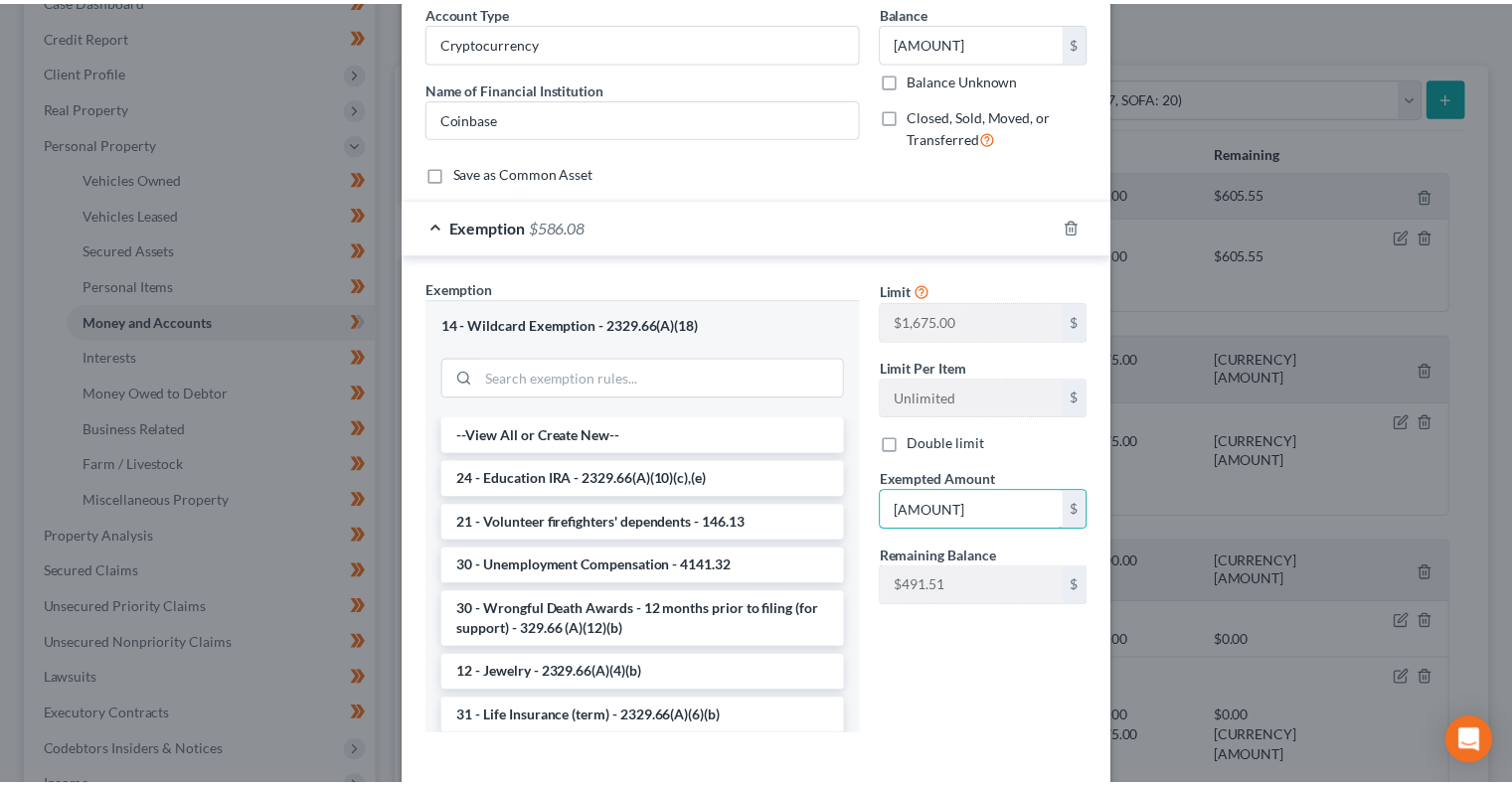scroll, scrollTop: 283, scrollLeft: 0, axis: vertical 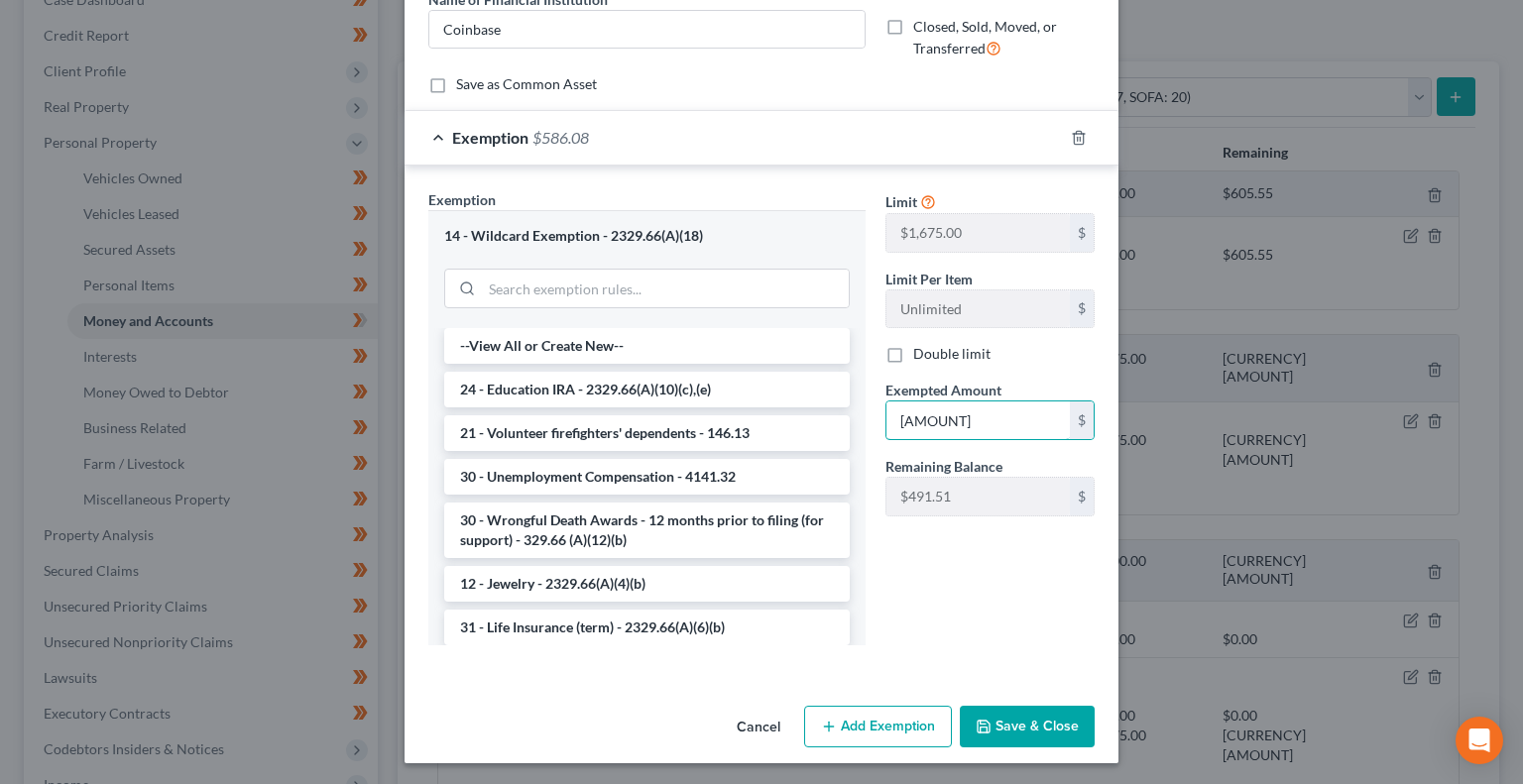 type on "[AMOUNT]" 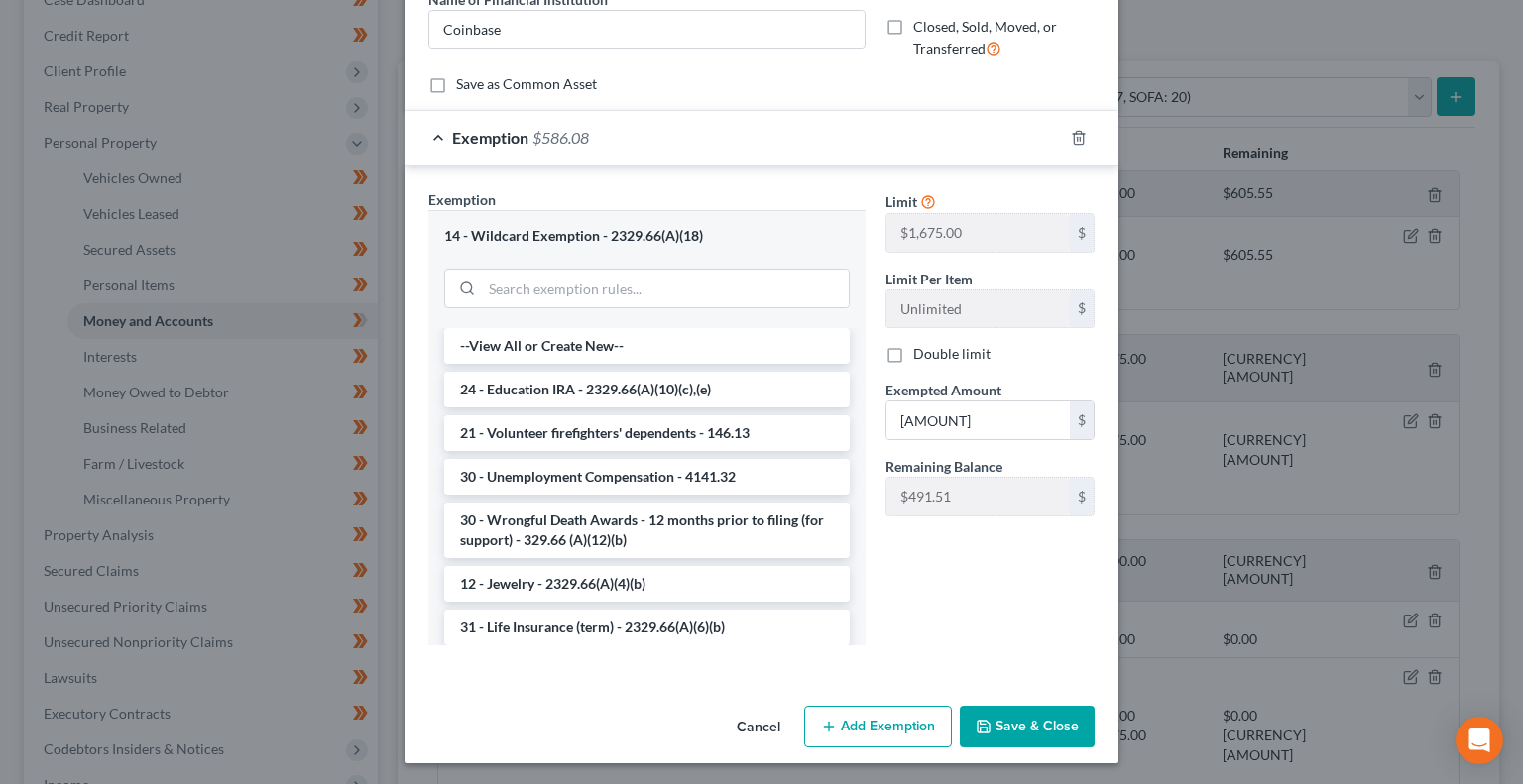 click on "Save & Close" at bounding box center [1027, 727] 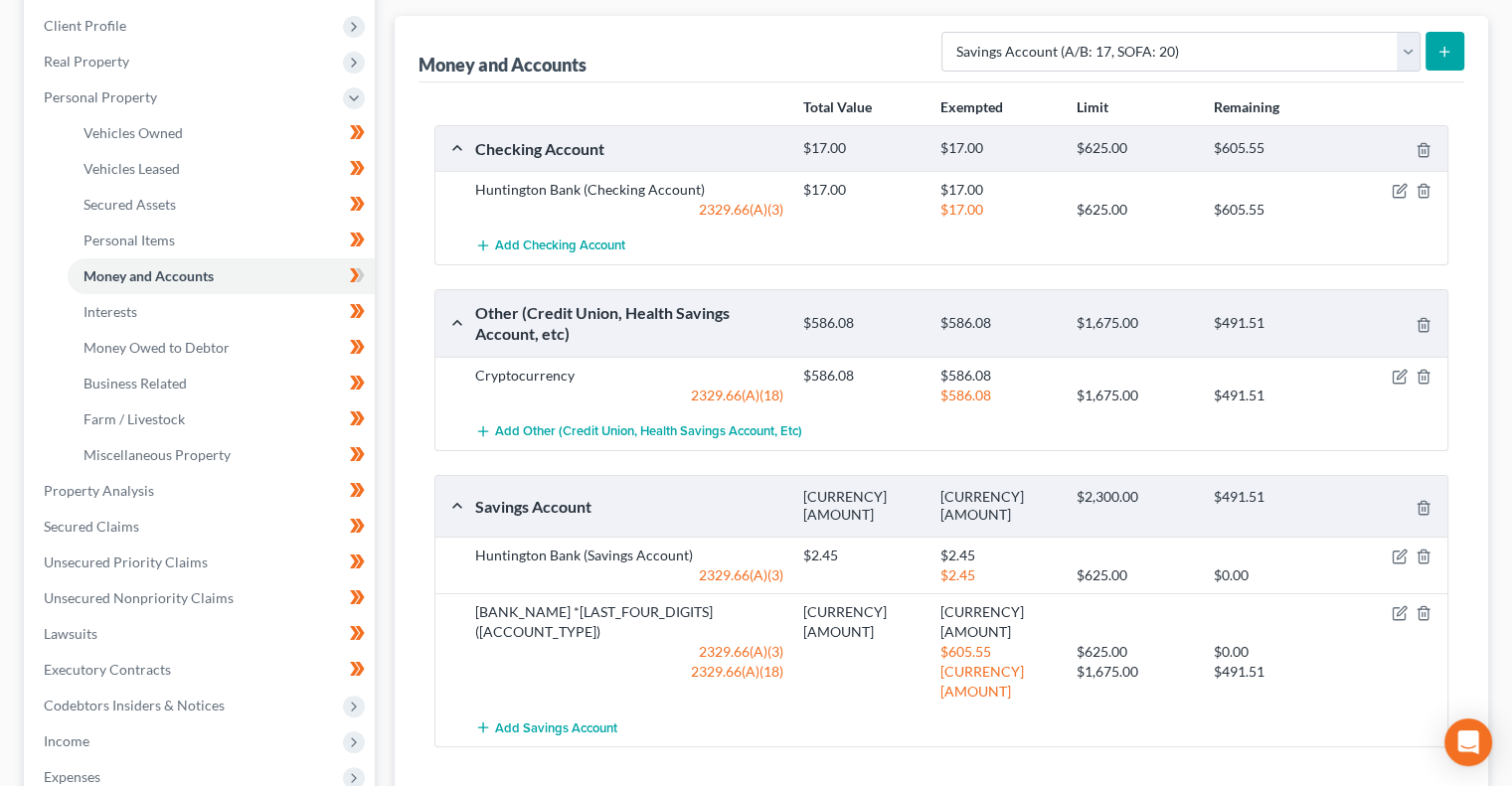 scroll, scrollTop: 281, scrollLeft: 0, axis: vertical 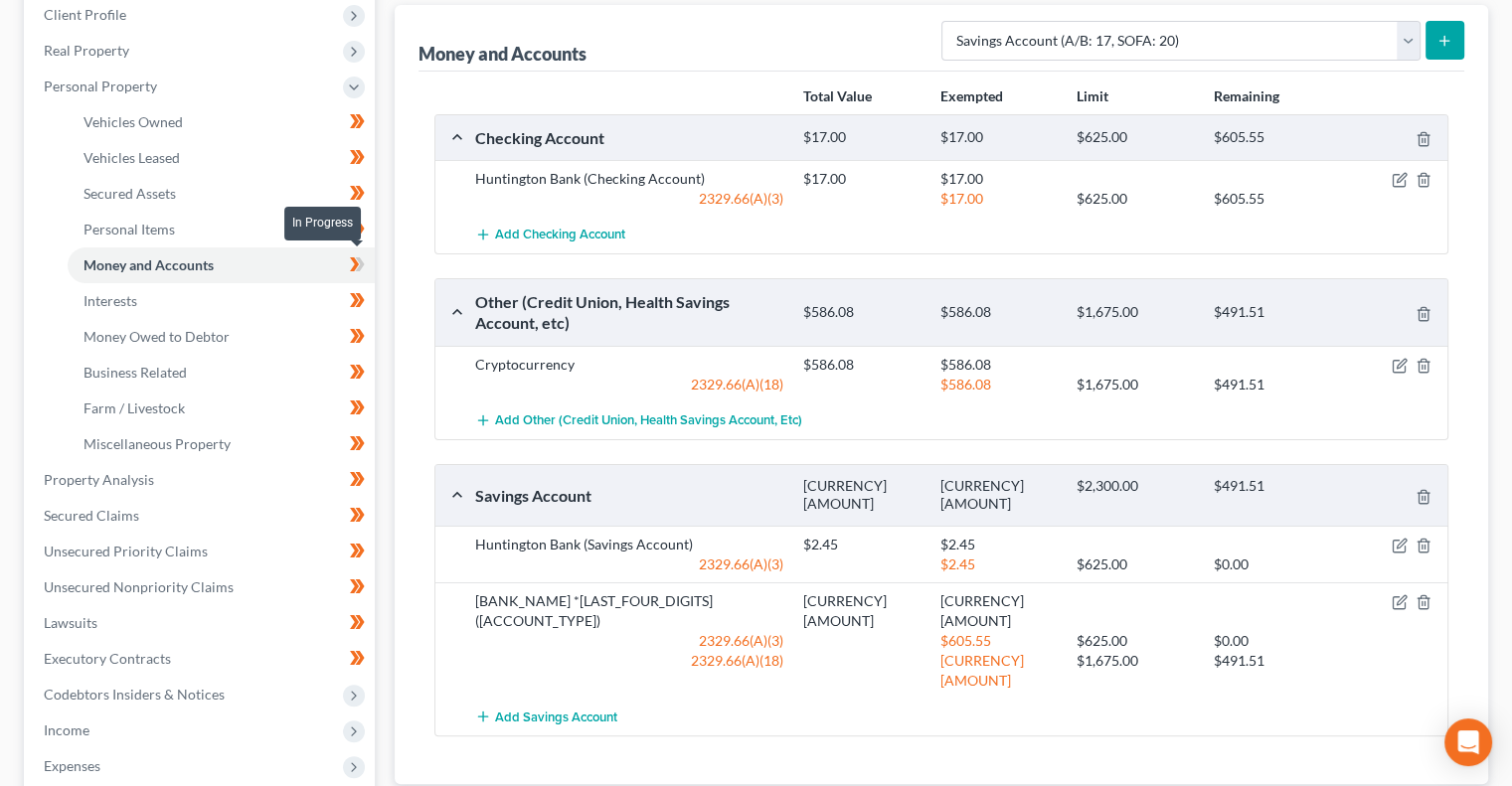 click 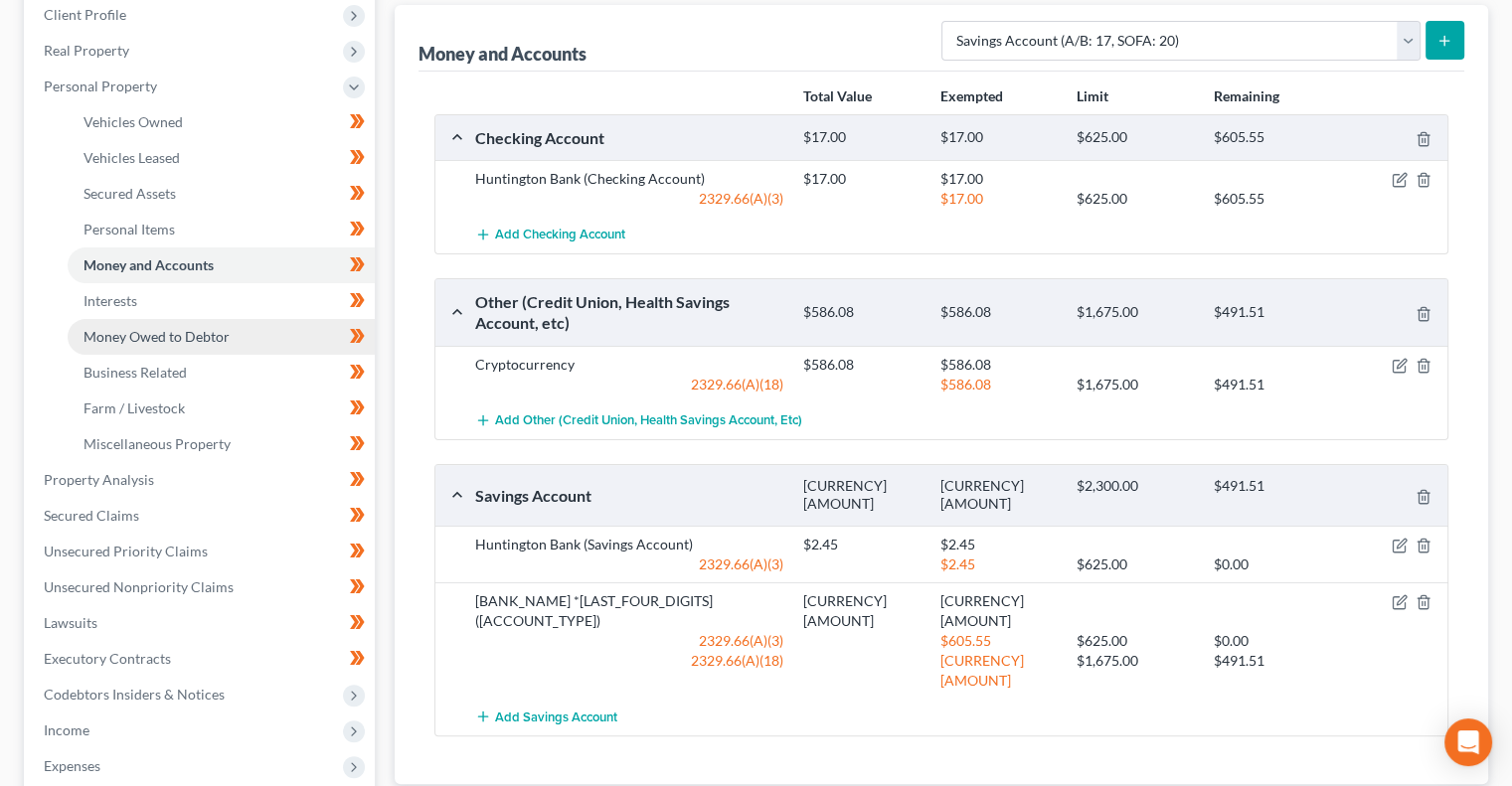 scroll, scrollTop: 626, scrollLeft: 0, axis: vertical 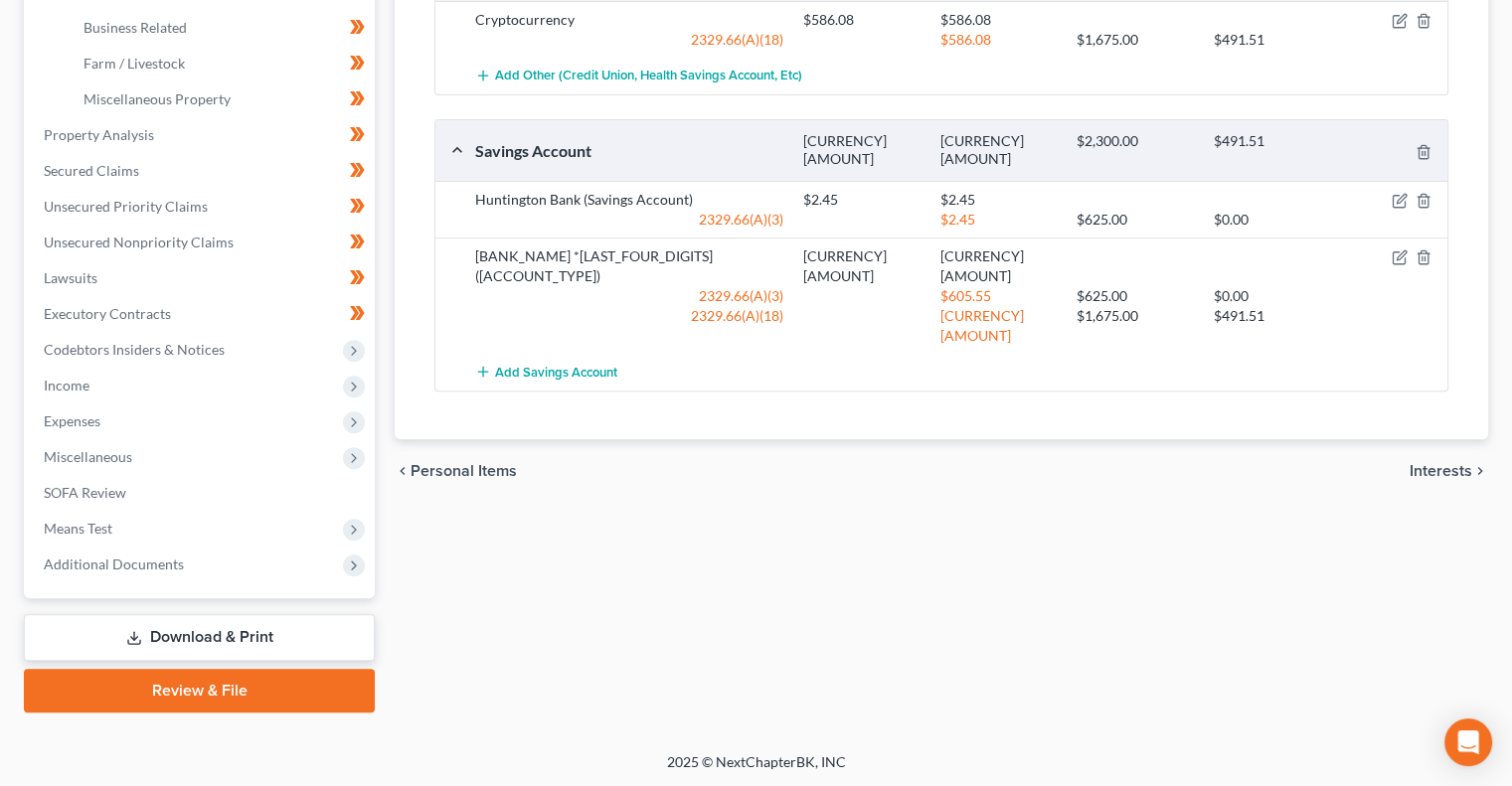 click on "Download & Print" at bounding box center [199, 637] 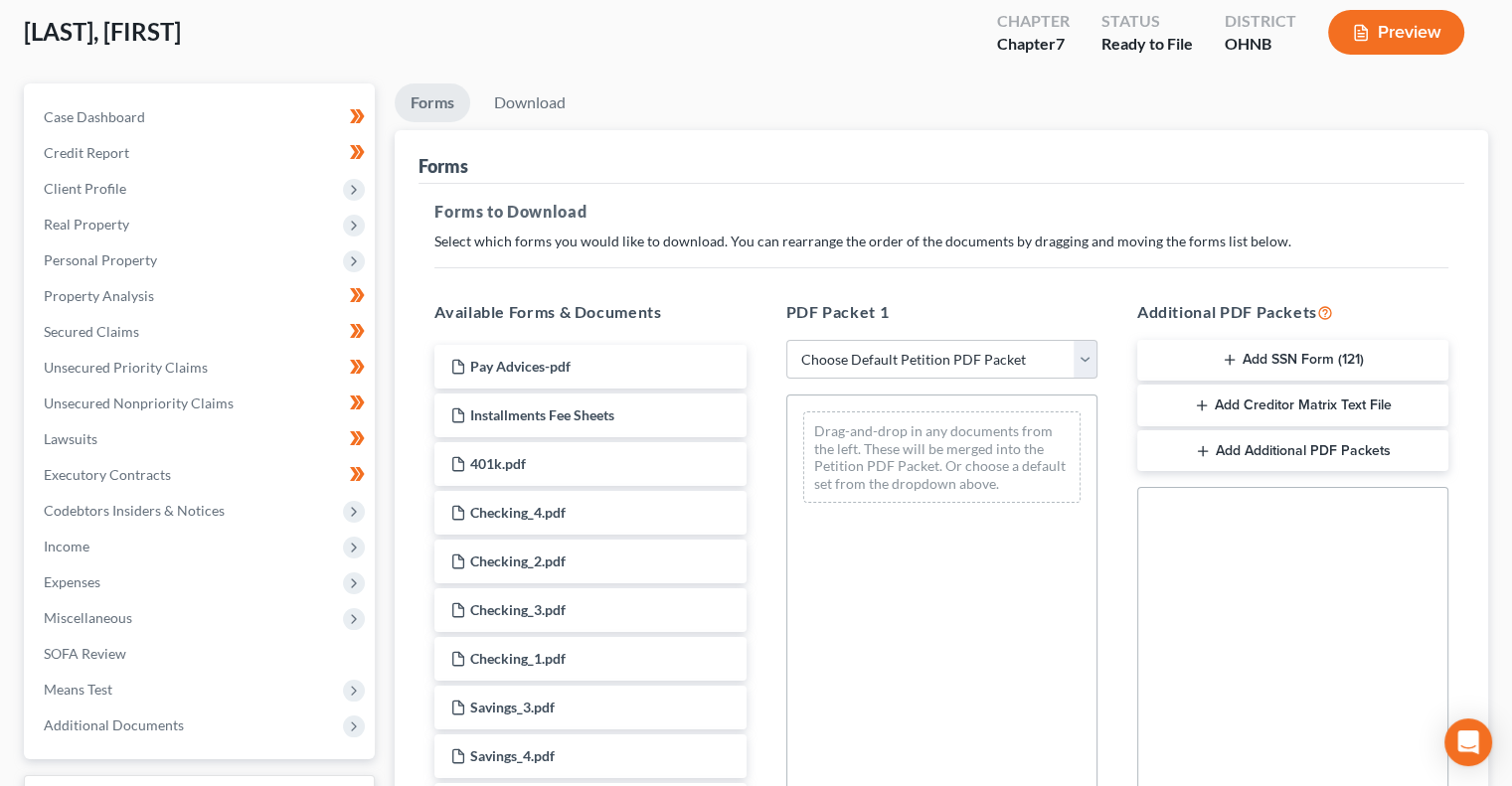 scroll, scrollTop: 0, scrollLeft: 0, axis: both 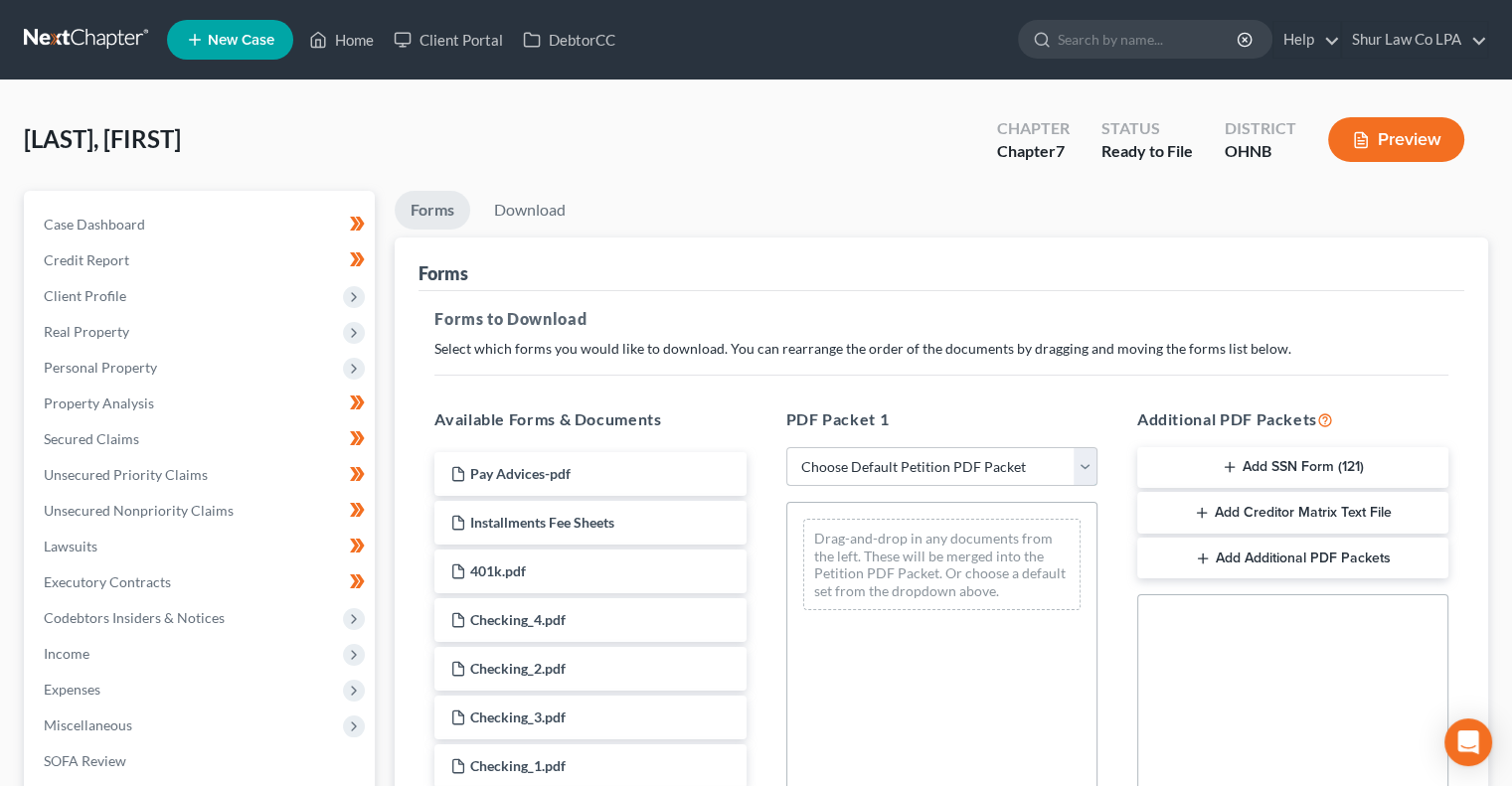 click on "Choose Default Petition PDF Packet Complete Bankruptcy Petition (all forms and schedules) Emergency Filing Forms (Petition and Creditor List Only) Amended Forms Signature Pages Only" at bounding box center [941, 467] 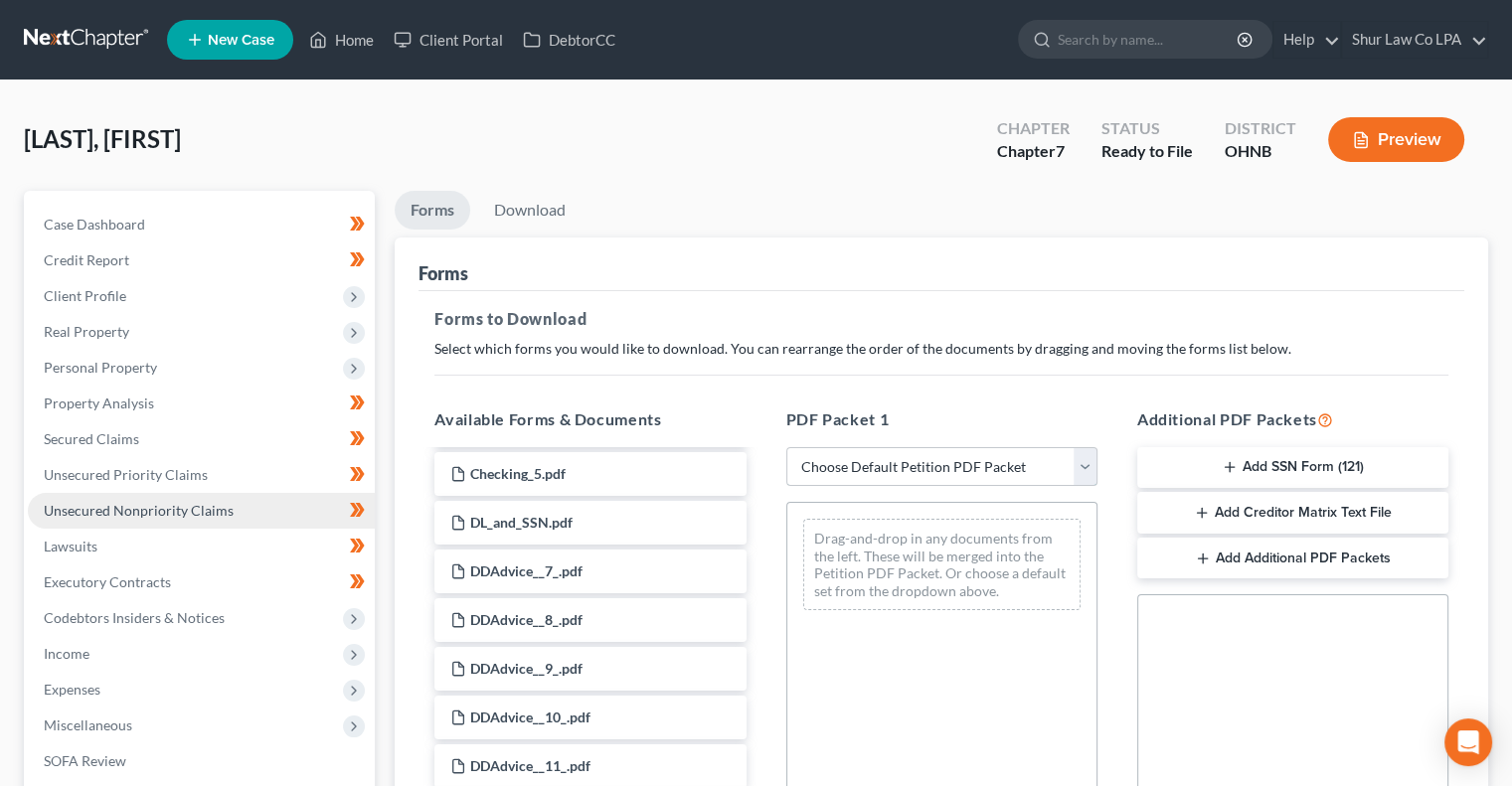 scroll, scrollTop: 604, scrollLeft: 0, axis: vertical 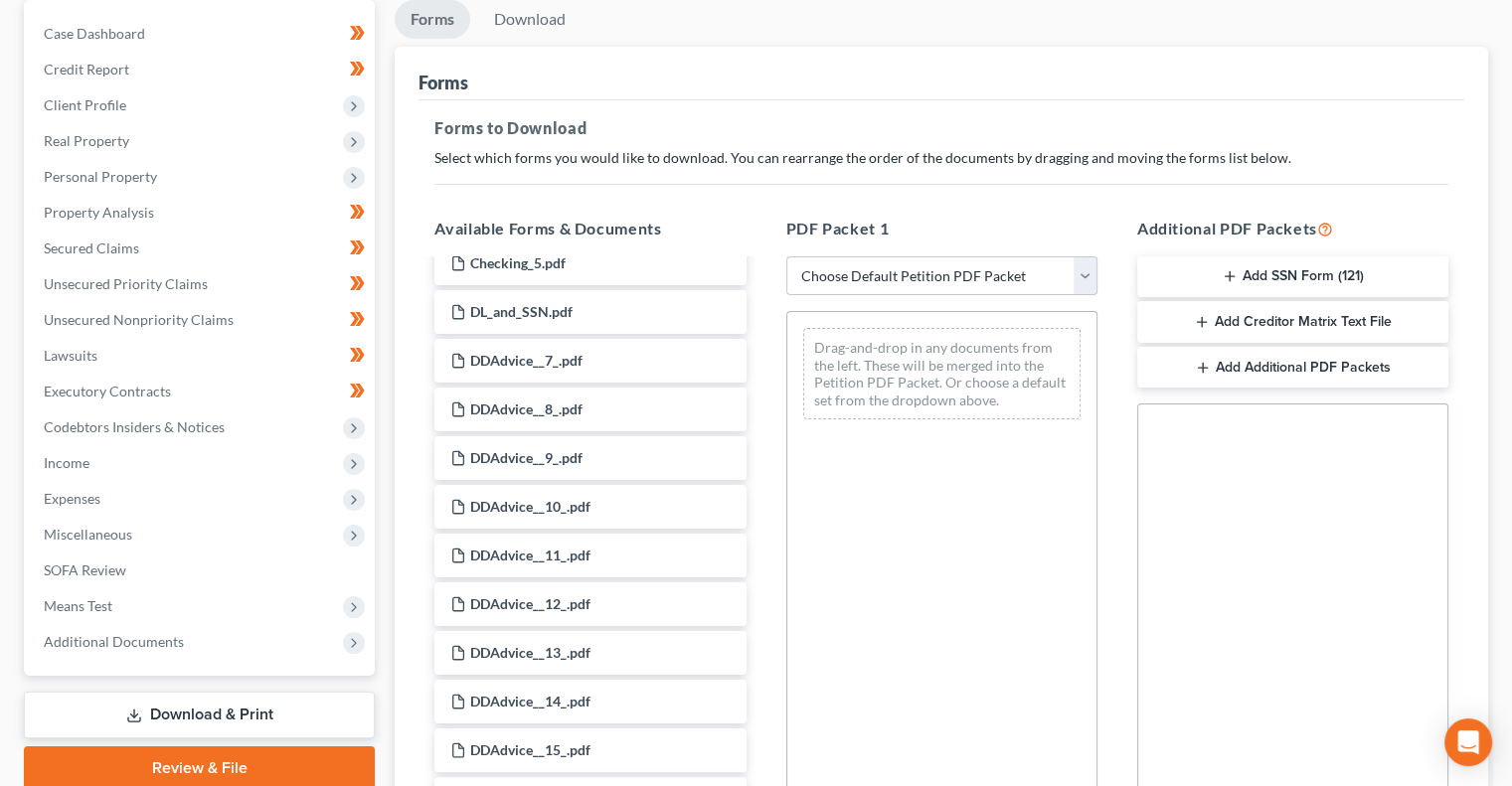 click on "Choose Default Petition PDF Packet Complete Bankruptcy Petition (all forms and schedules) Emergency Filing Forms (Petition and Creditor List Only) Amended Forms Signature Pages Only" at bounding box center [941, 276] 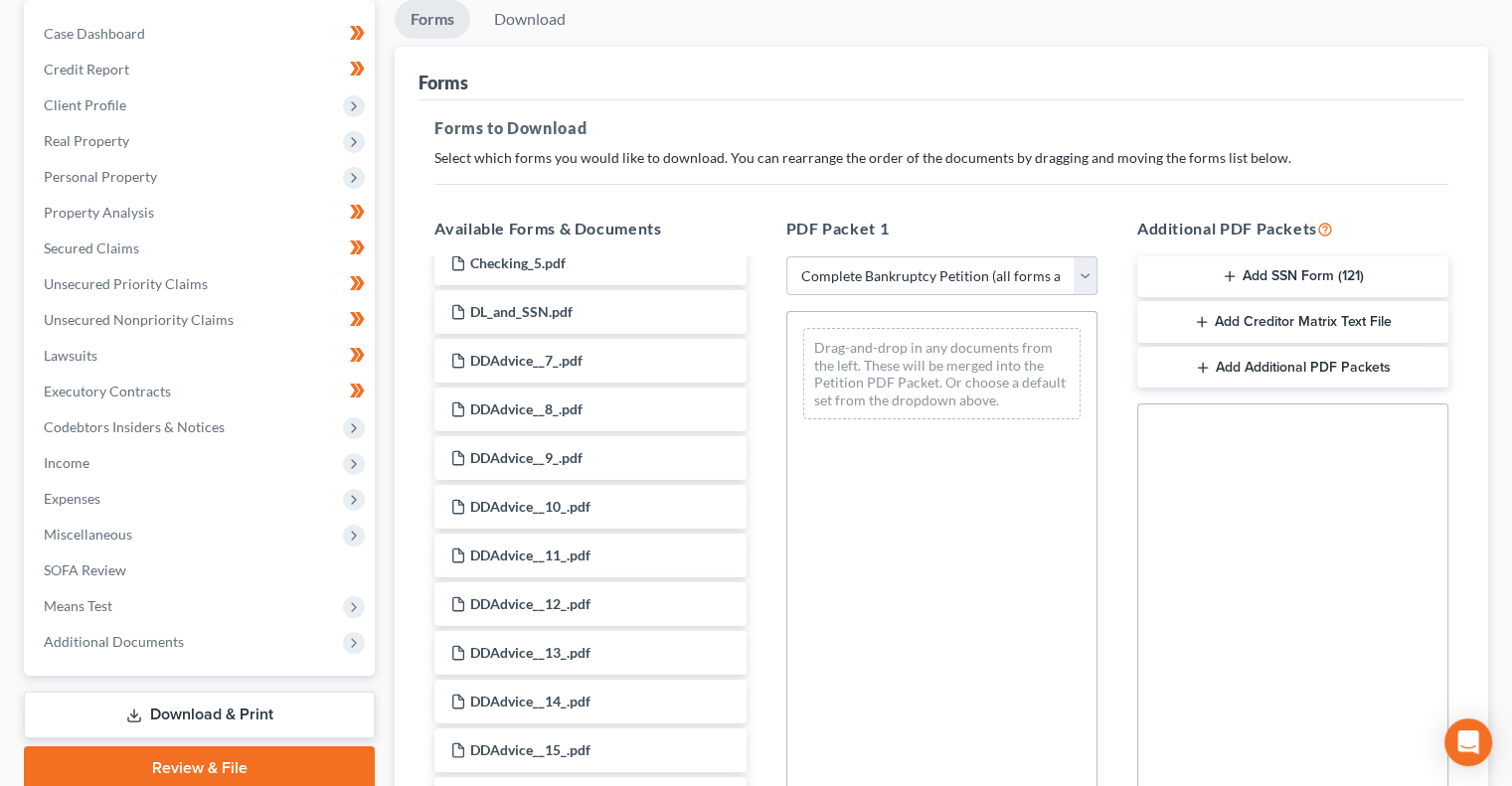 click on "Choose Default Petition PDF Packet Complete Bankruptcy Petition (all forms and schedules) Emergency Filing Forms (Petition and Creditor List Only) Amended Forms Signature Pages Only" at bounding box center [941, 276] 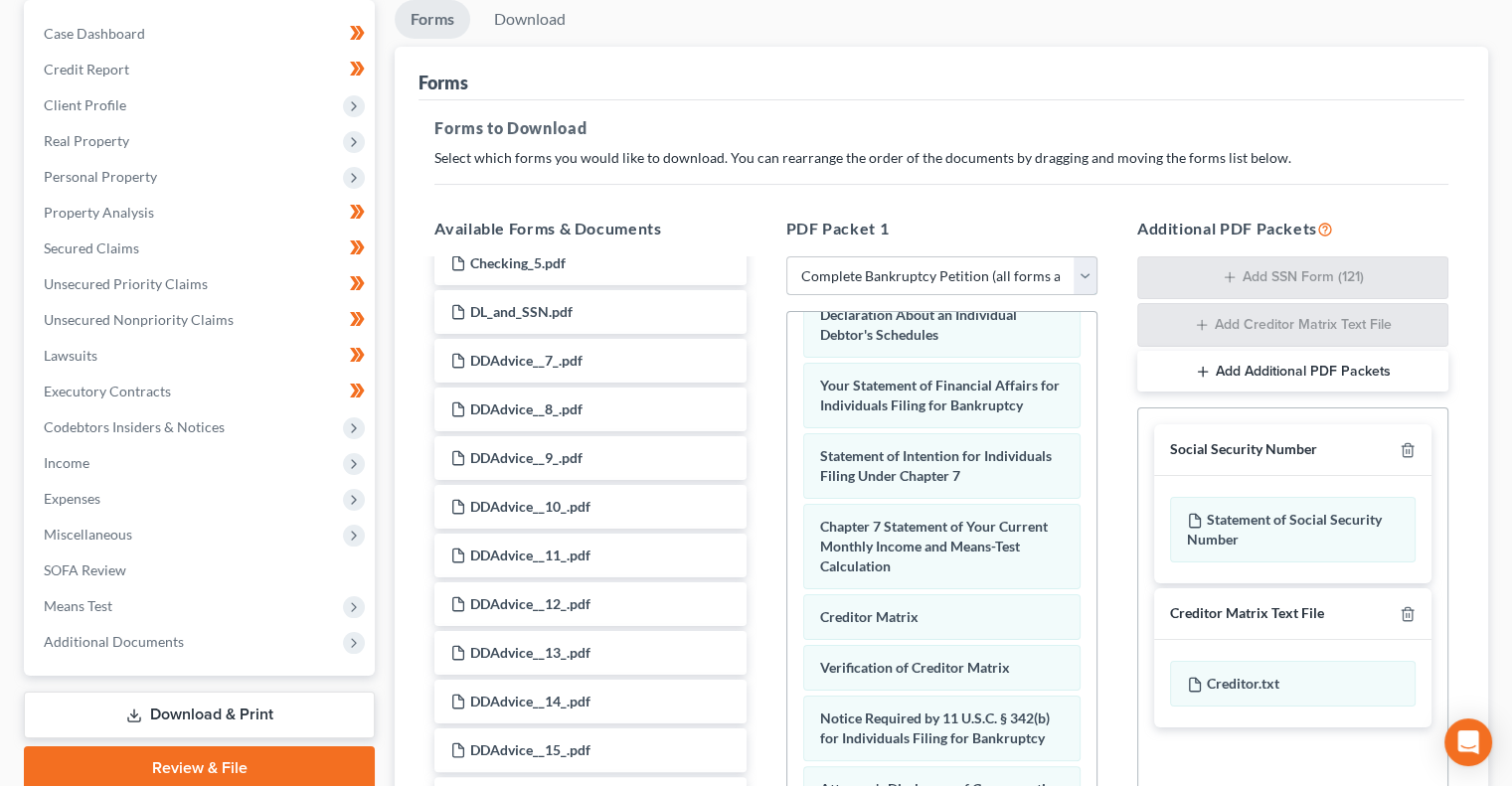 scroll, scrollTop: 740, scrollLeft: 0, axis: vertical 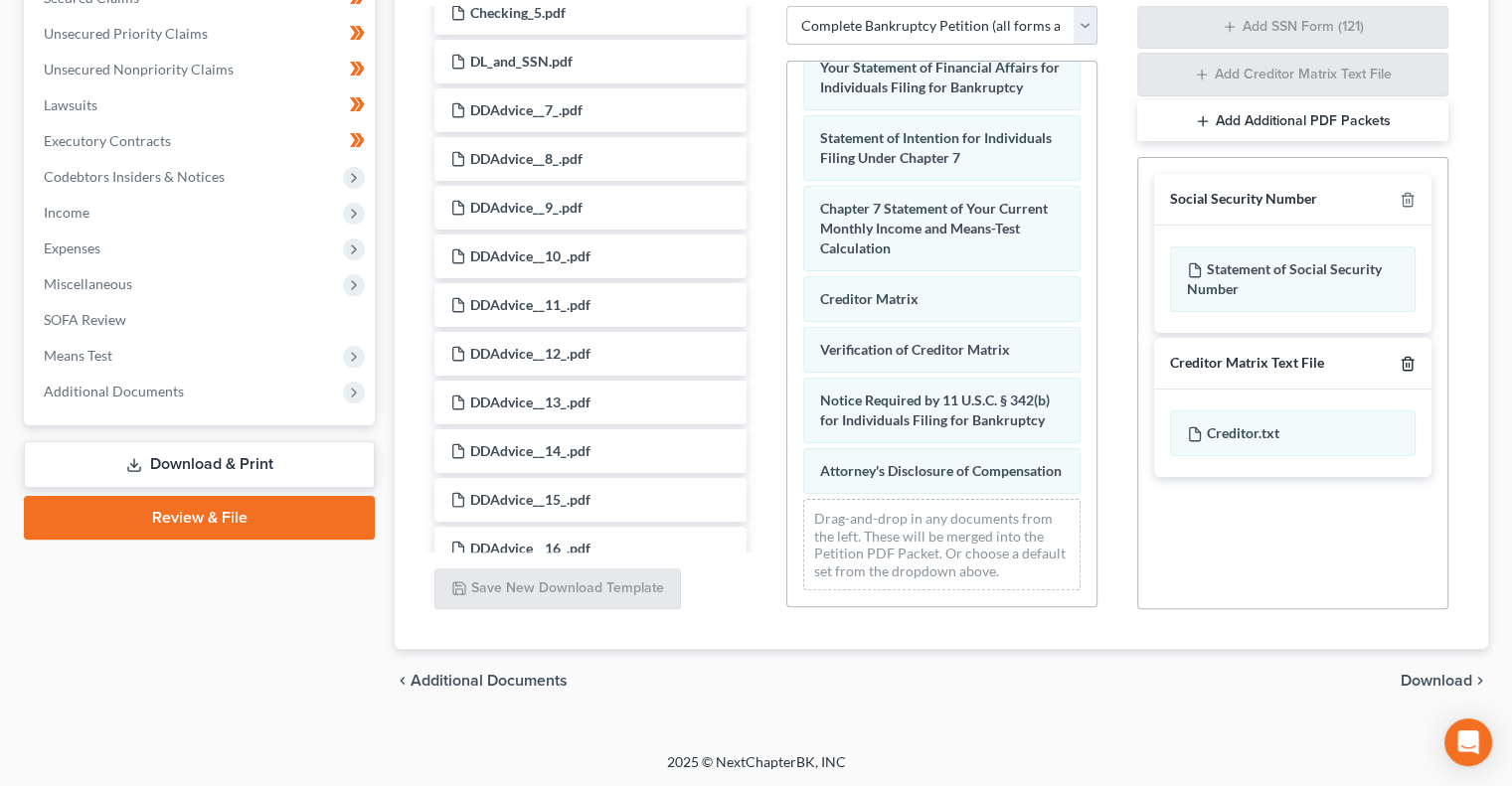 click 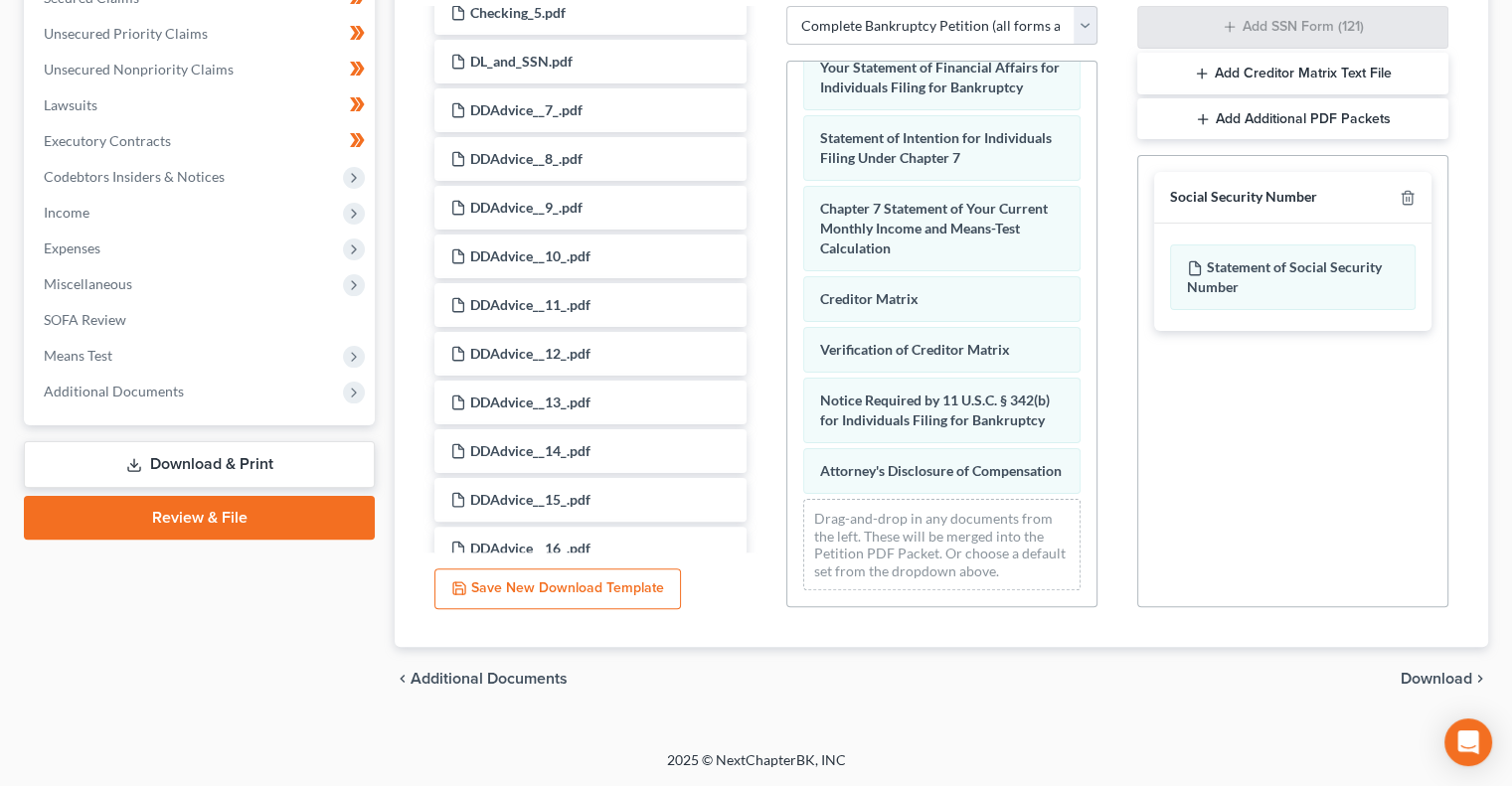 scroll, scrollTop: 439, scrollLeft: 0, axis: vertical 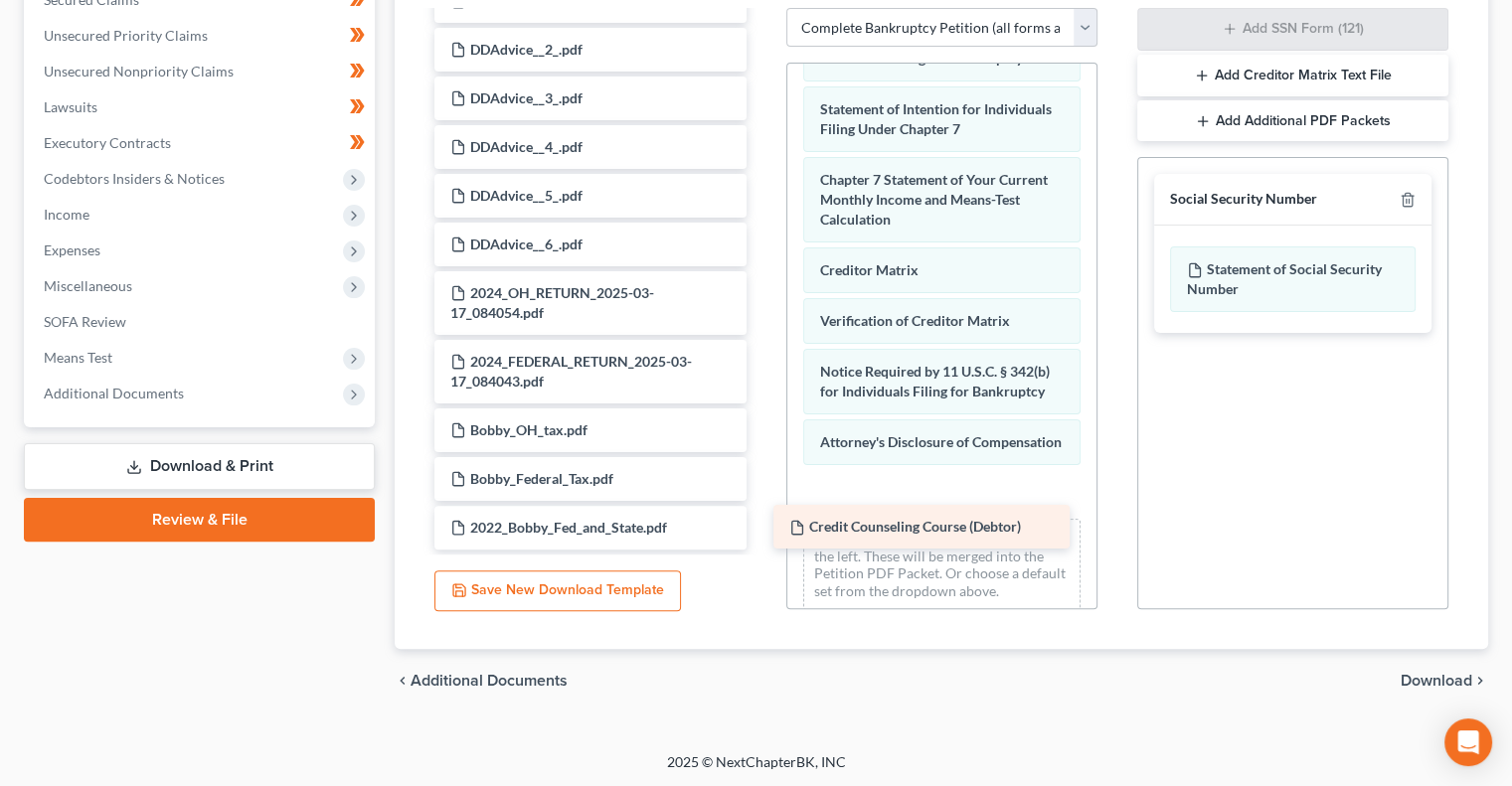 drag, startPoint x: 564, startPoint y: 524, endPoint x: 903, endPoint y: 526, distance: 339.0059 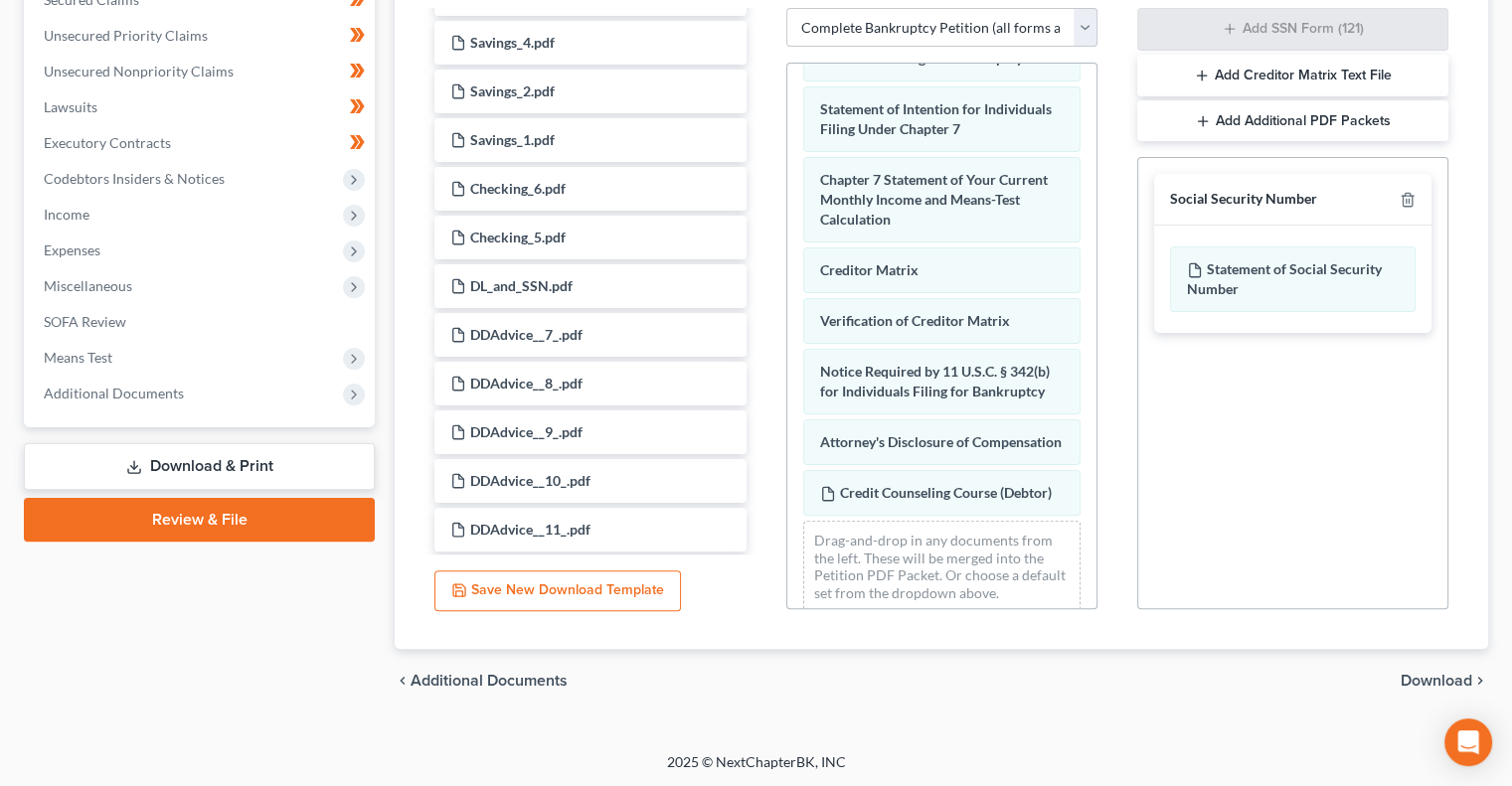 scroll, scrollTop: 0, scrollLeft: 0, axis: both 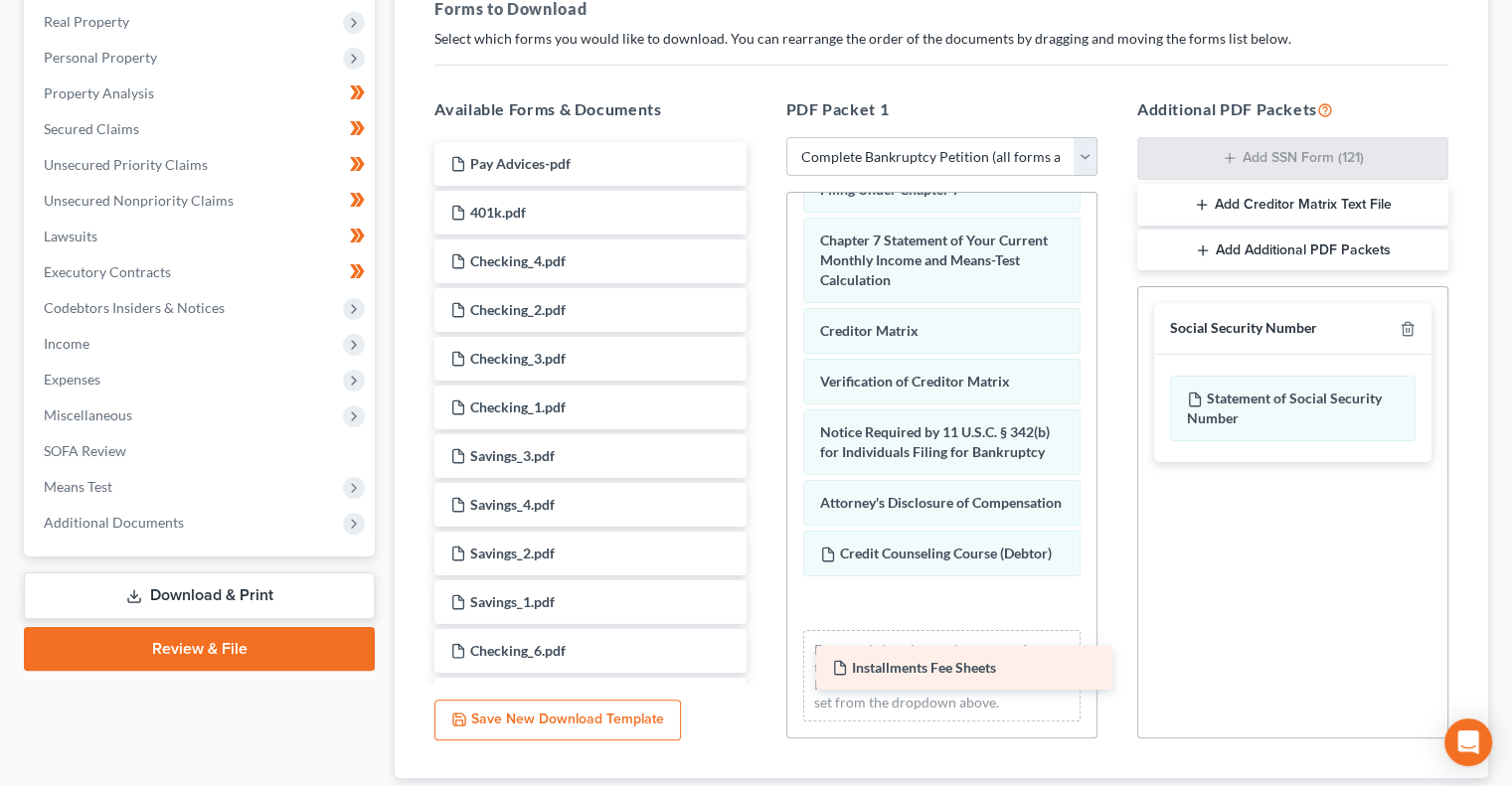 drag, startPoint x: 537, startPoint y: 208, endPoint x: 917, endPoint y: 664, distance: 593.579 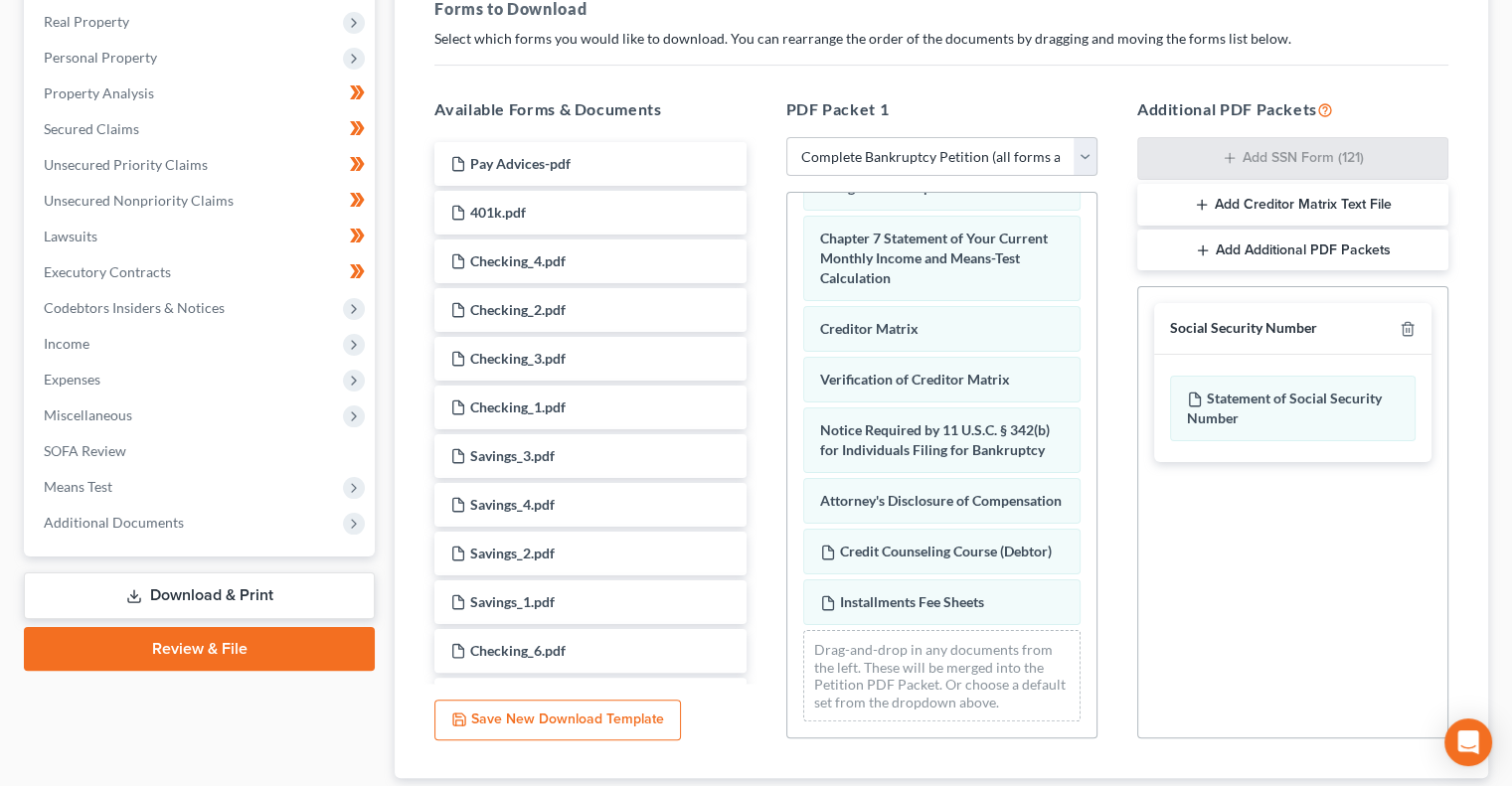 scroll, scrollTop: 439, scrollLeft: 0, axis: vertical 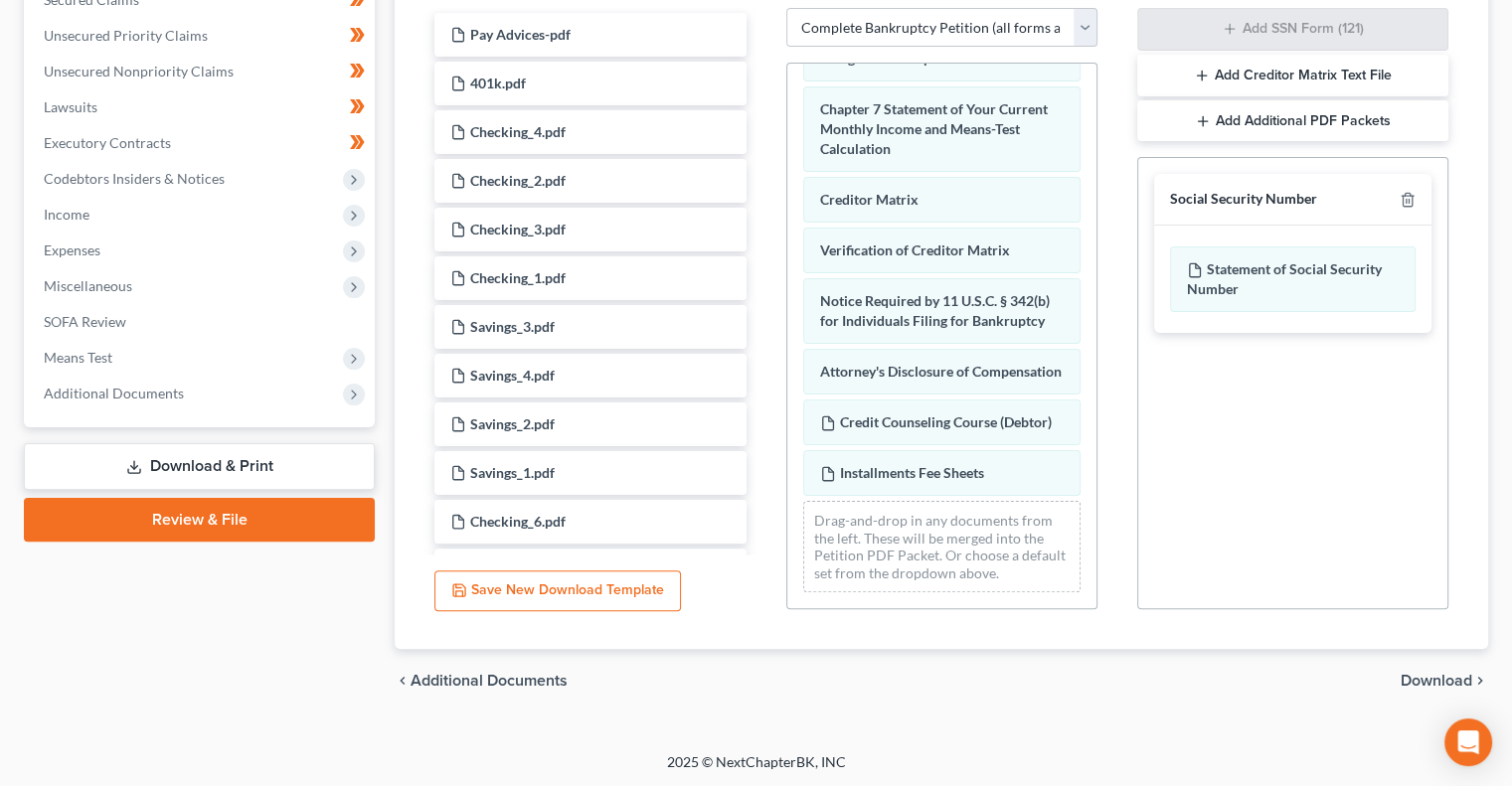 click on "Download" at bounding box center (1436, 681) 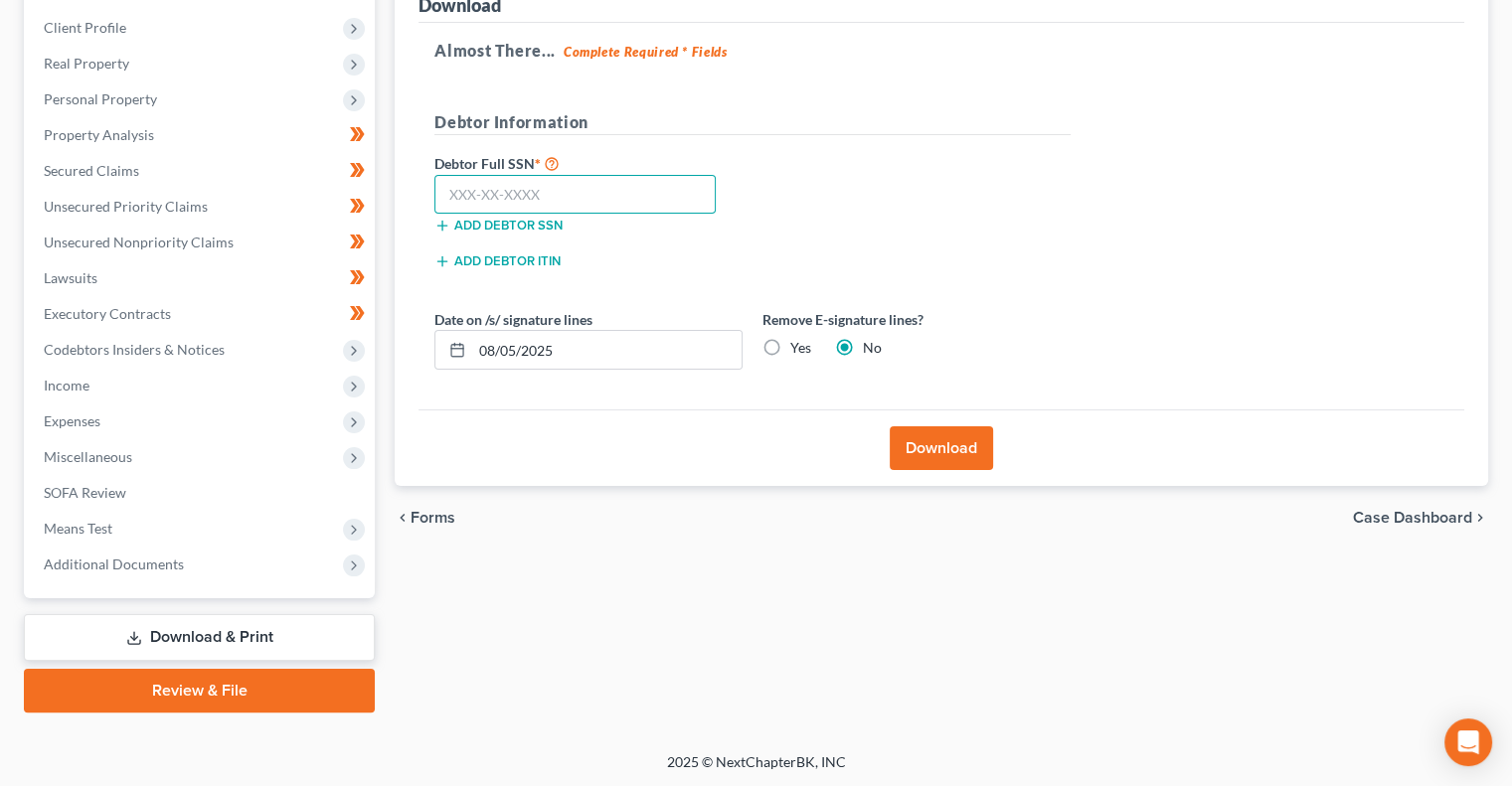 click at bounding box center (575, 195) 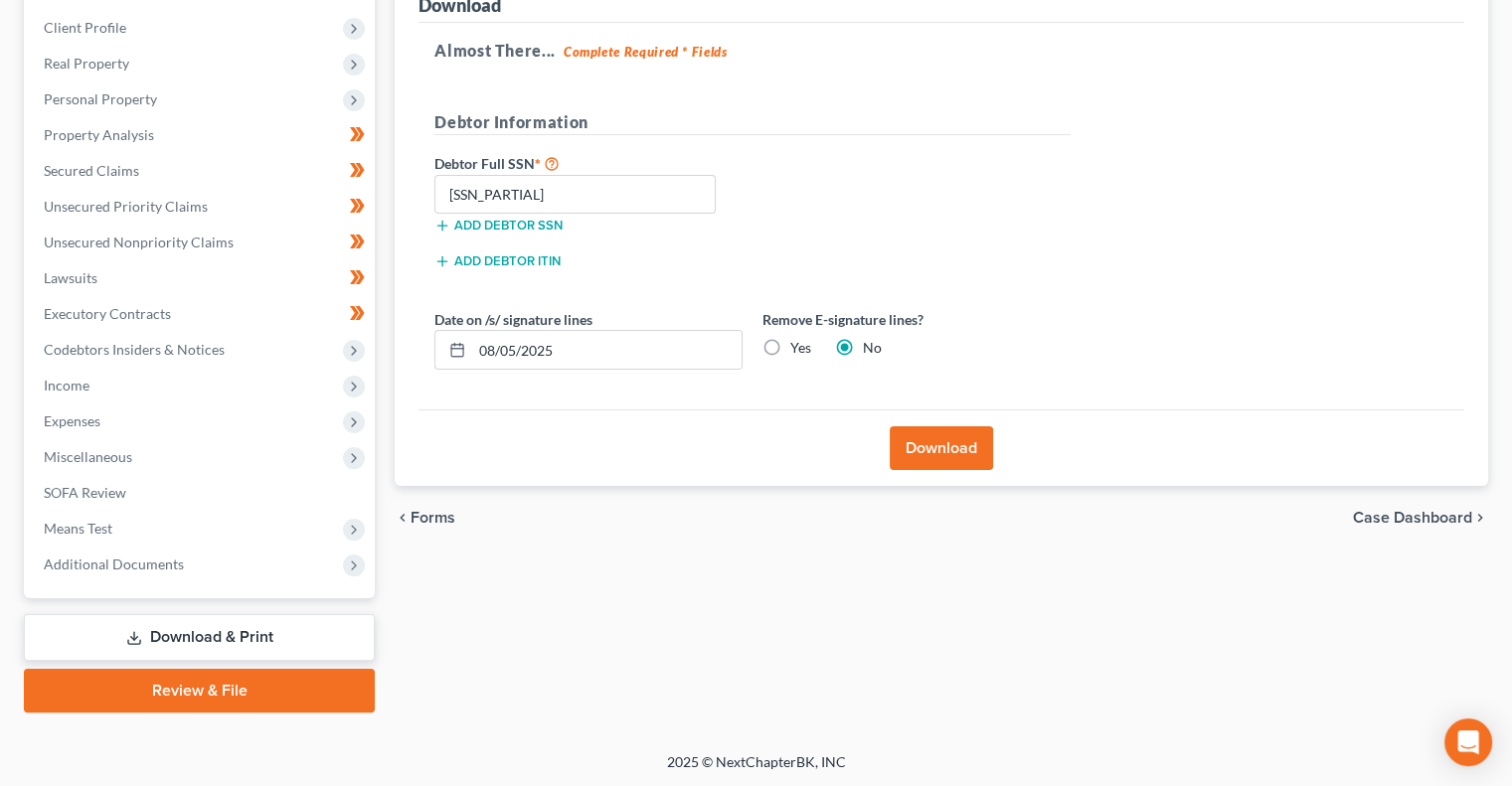 click on "Add debtor ITIN" at bounding box center [753, 267] 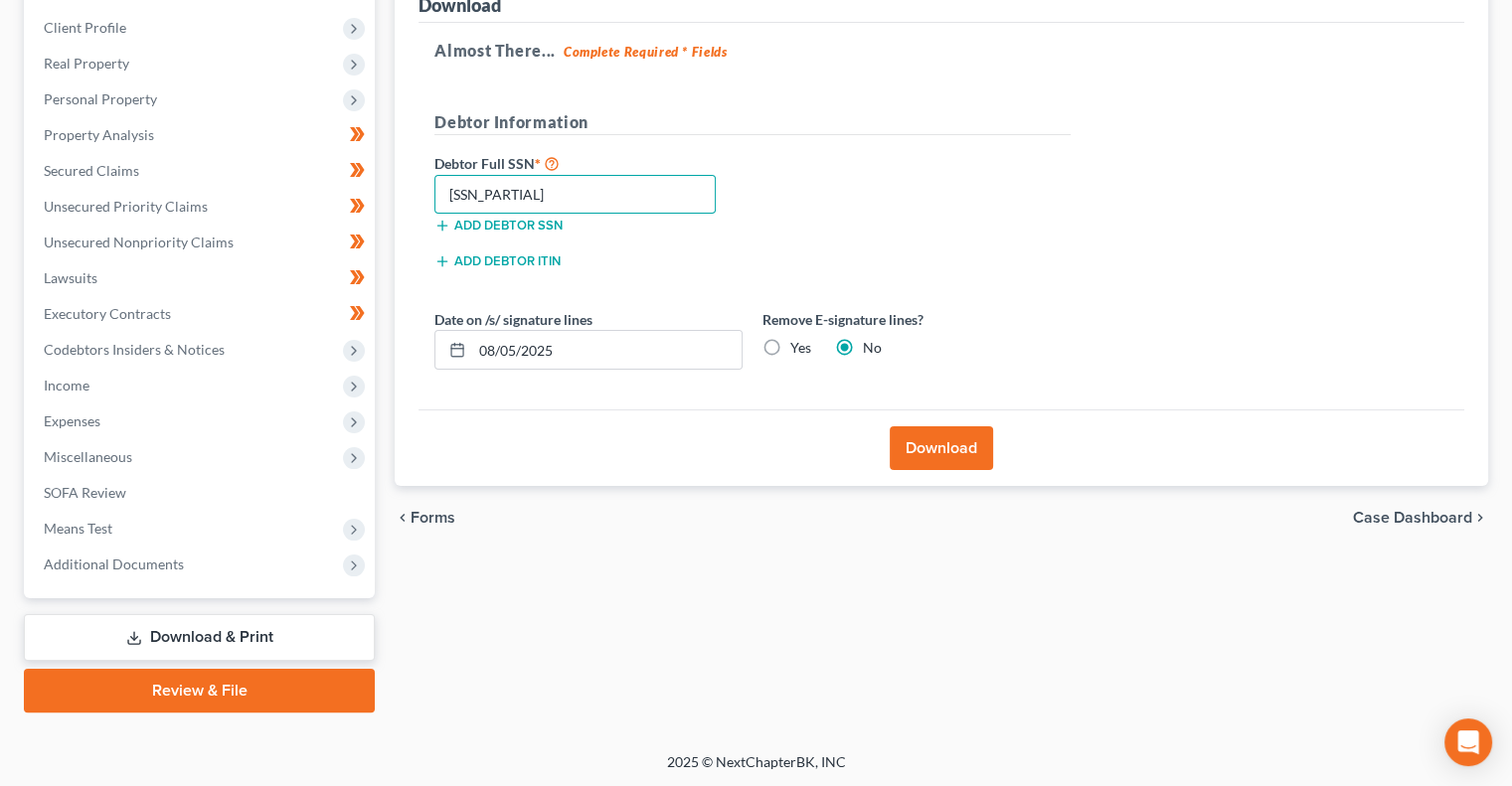 click on "[SSN_PARTIAL]" at bounding box center [575, 195] 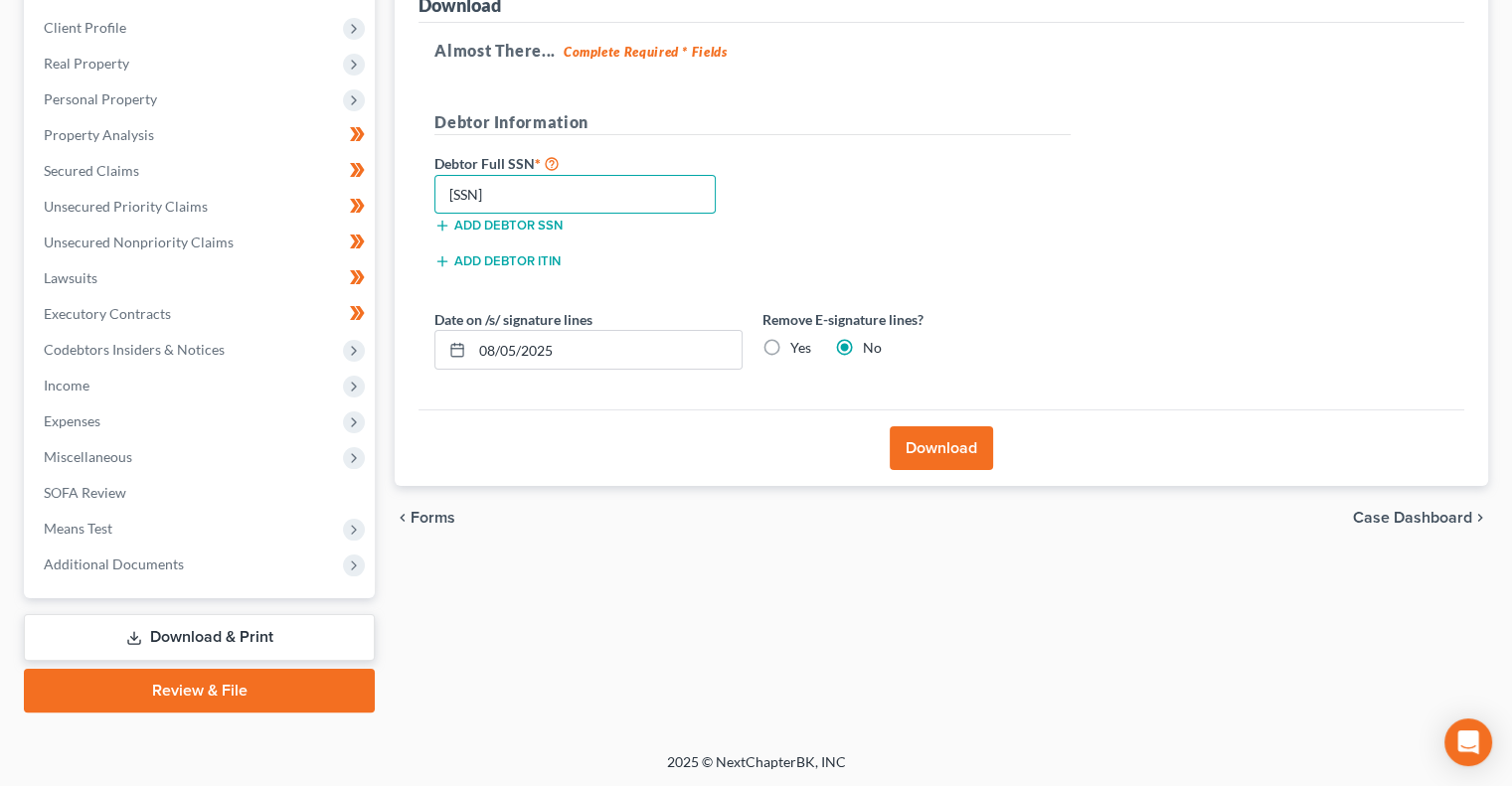 type on "[SSN]" 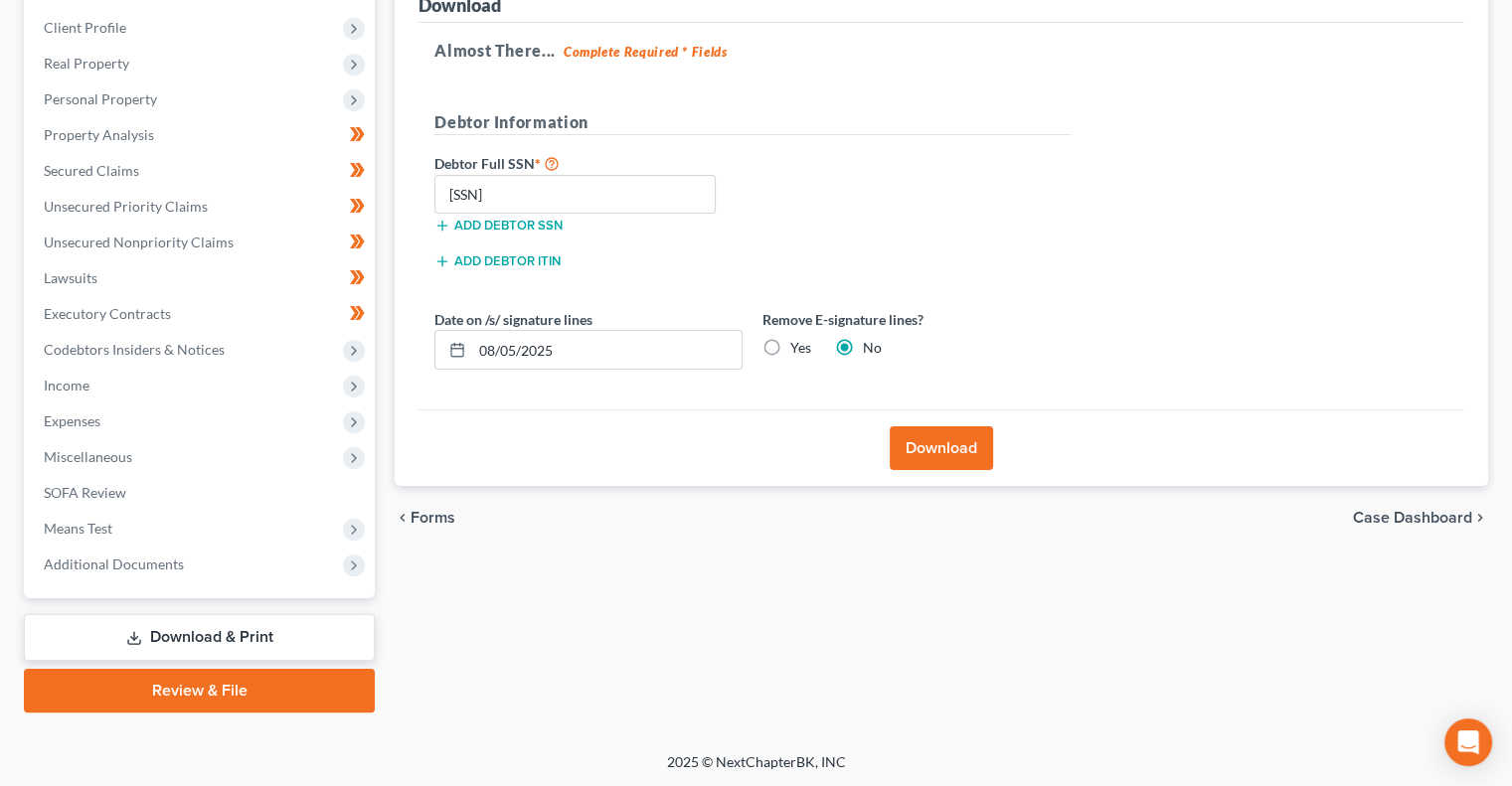 click on "Download" at bounding box center (941, 448) 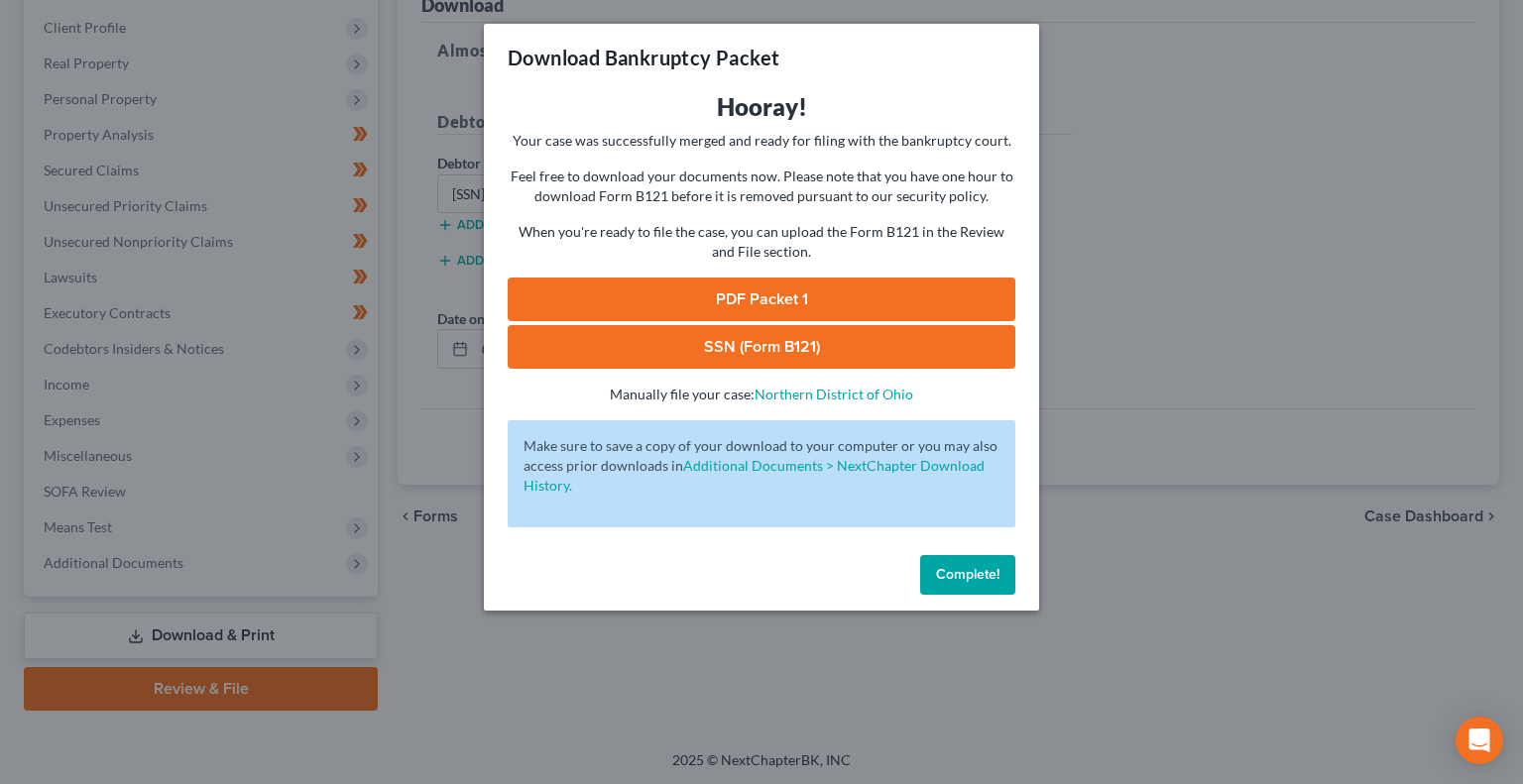 click on "PDF Packet 1" at bounding box center (762, 299) 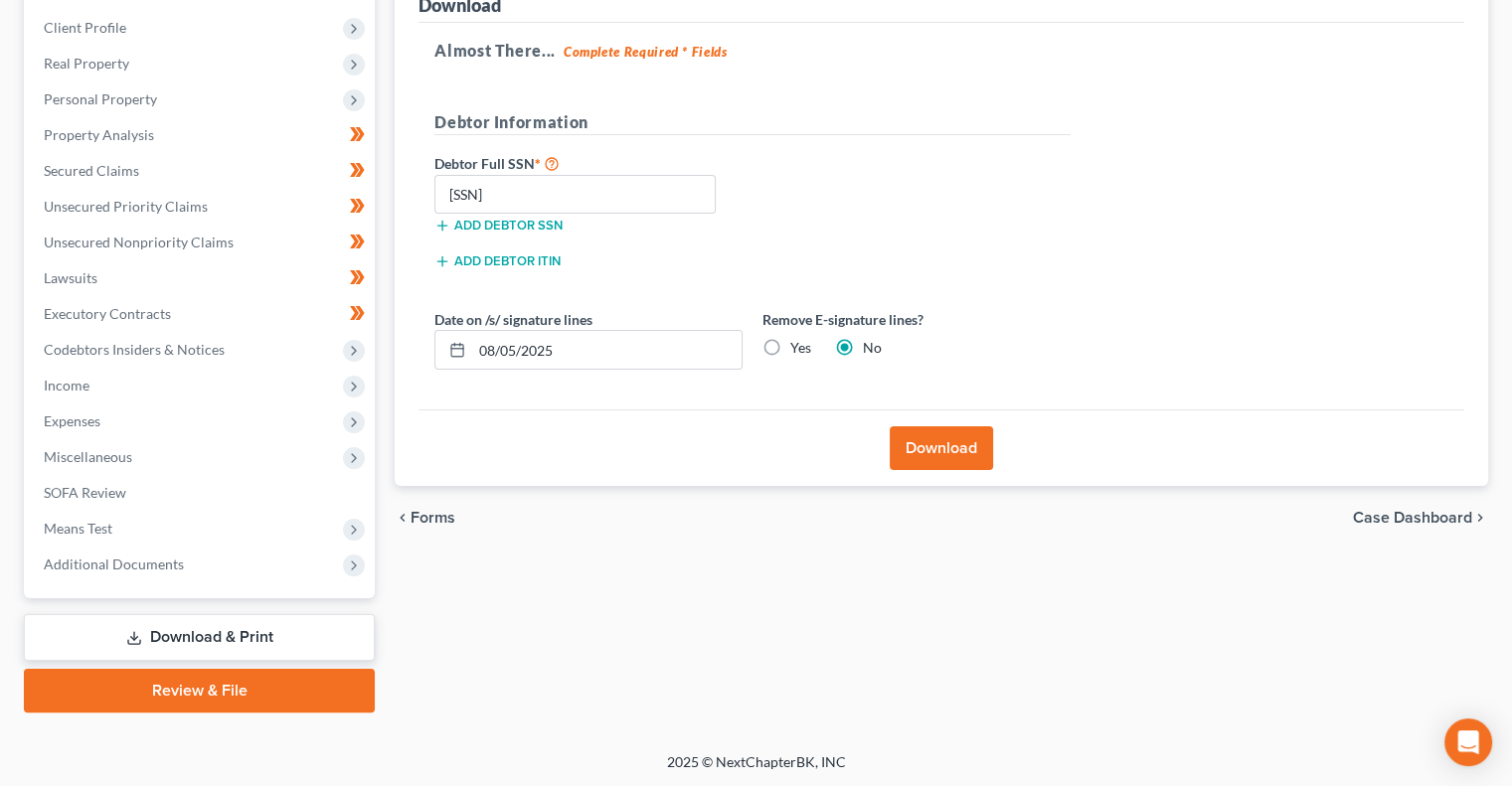 scroll, scrollTop: 0, scrollLeft: 0, axis: both 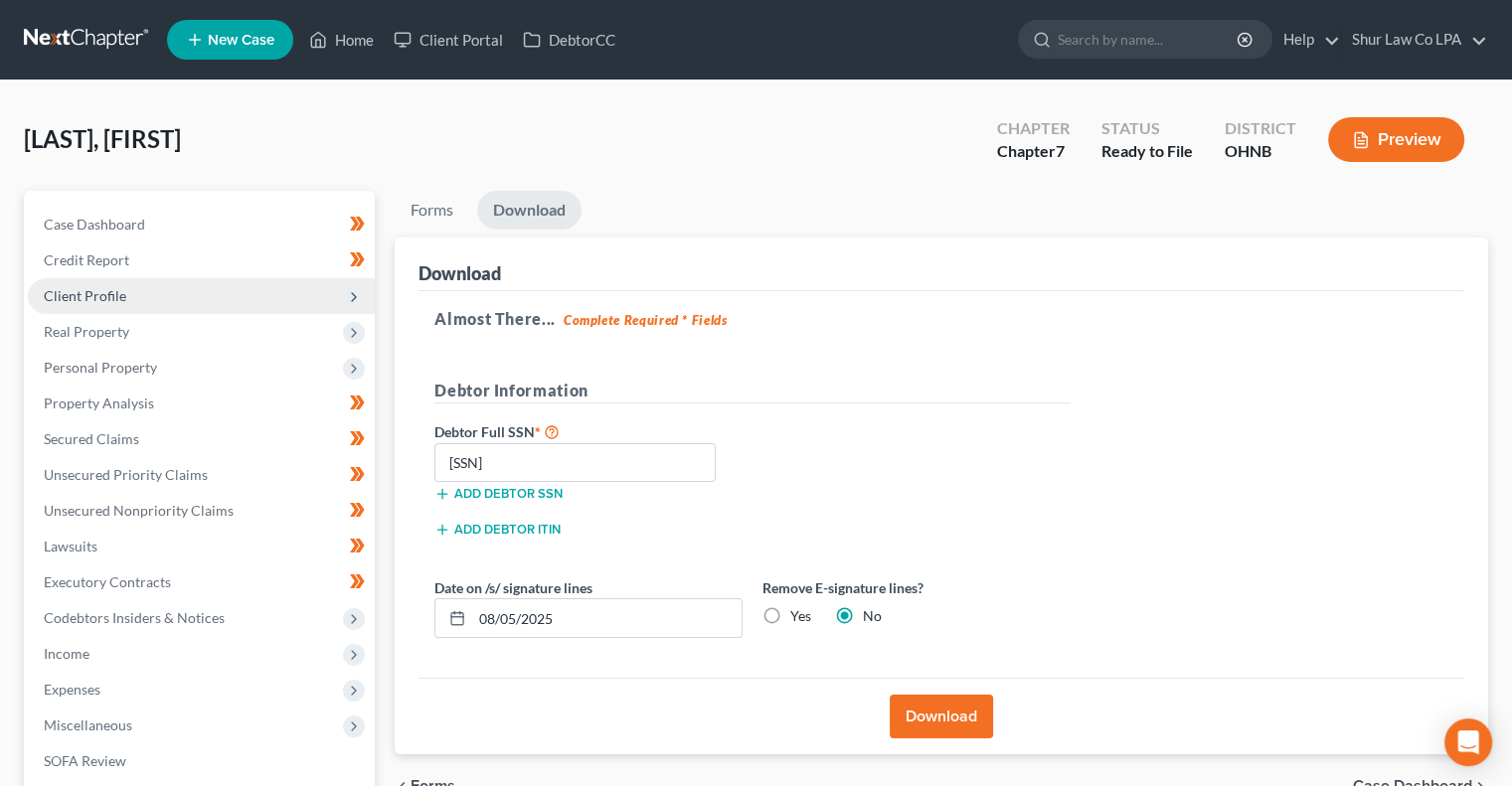 click on "Client Profile" at bounding box center [201, 296] 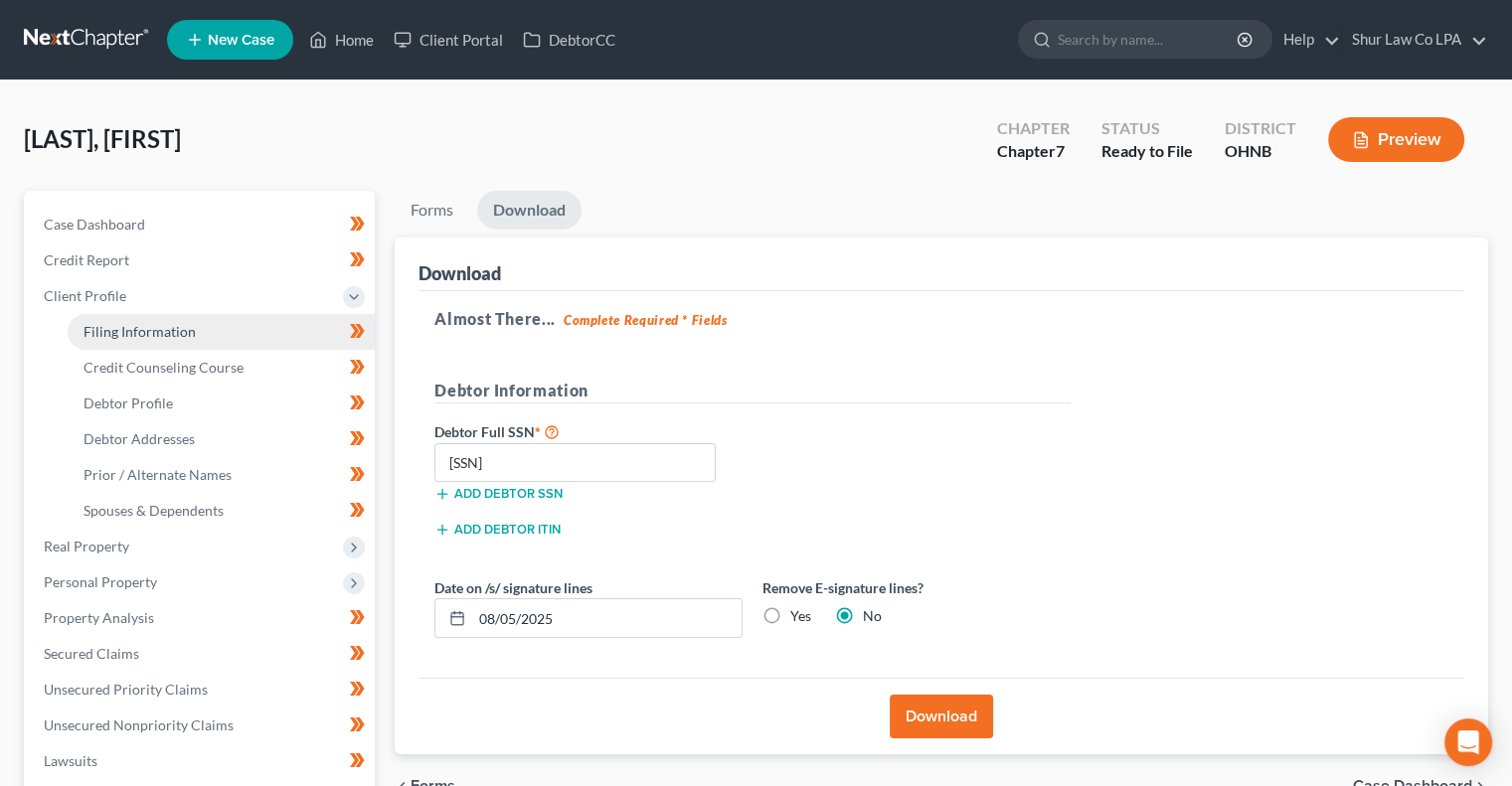 click on "Filing Information" at bounding box center [221, 332] 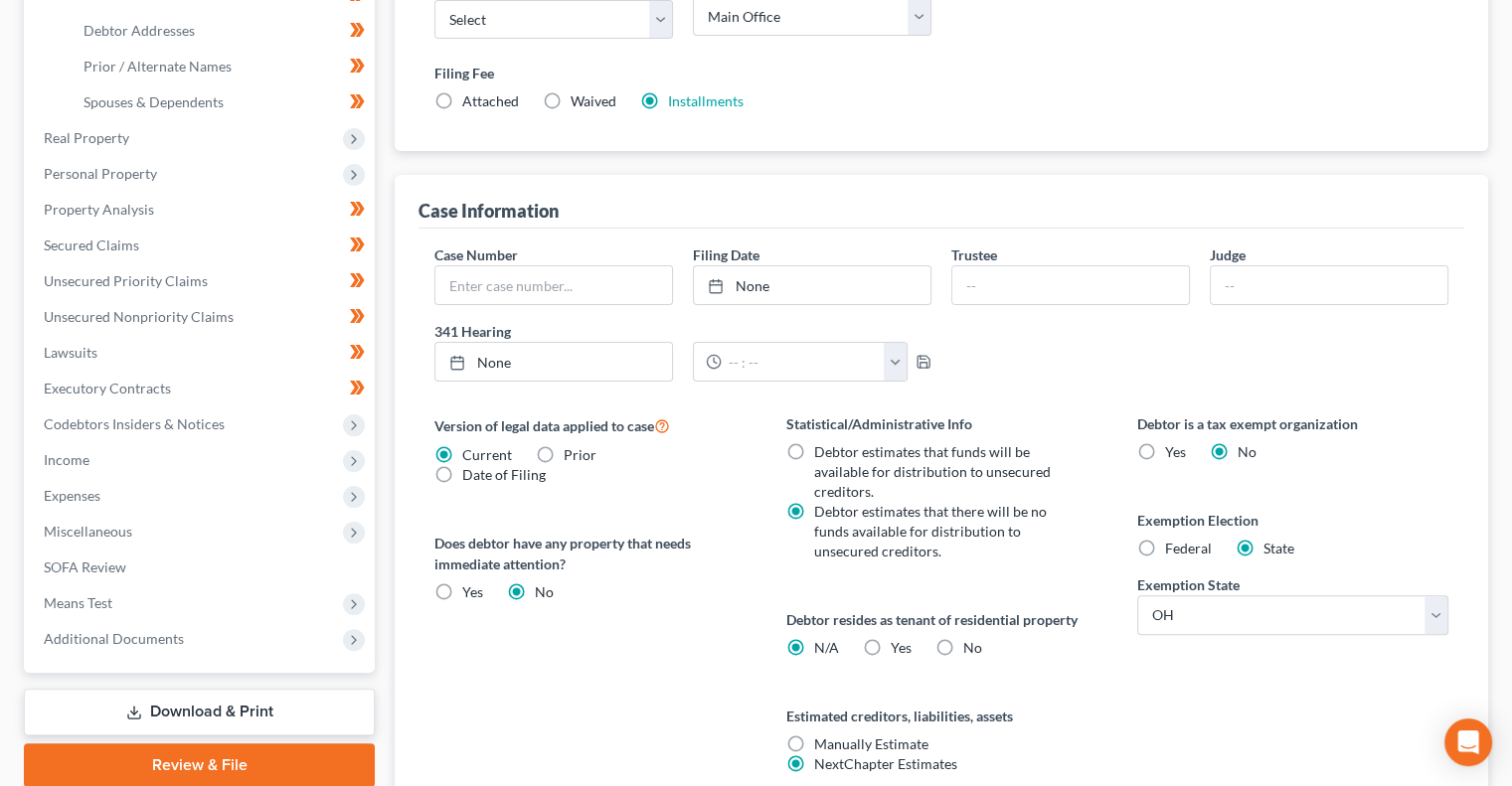 scroll, scrollTop: 412, scrollLeft: 0, axis: vertical 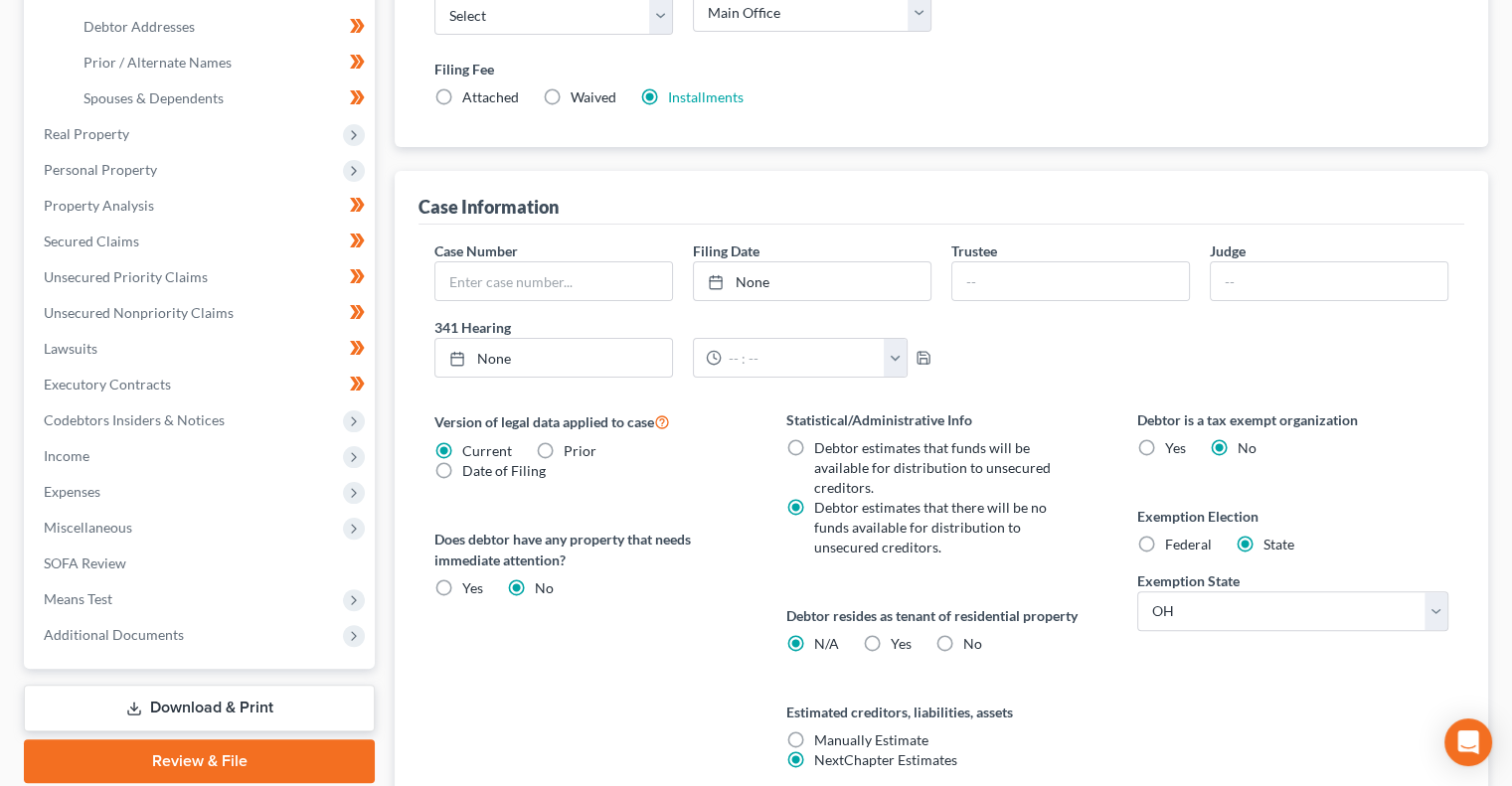 click on "Yes Yes" at bounding box center [901, 644] 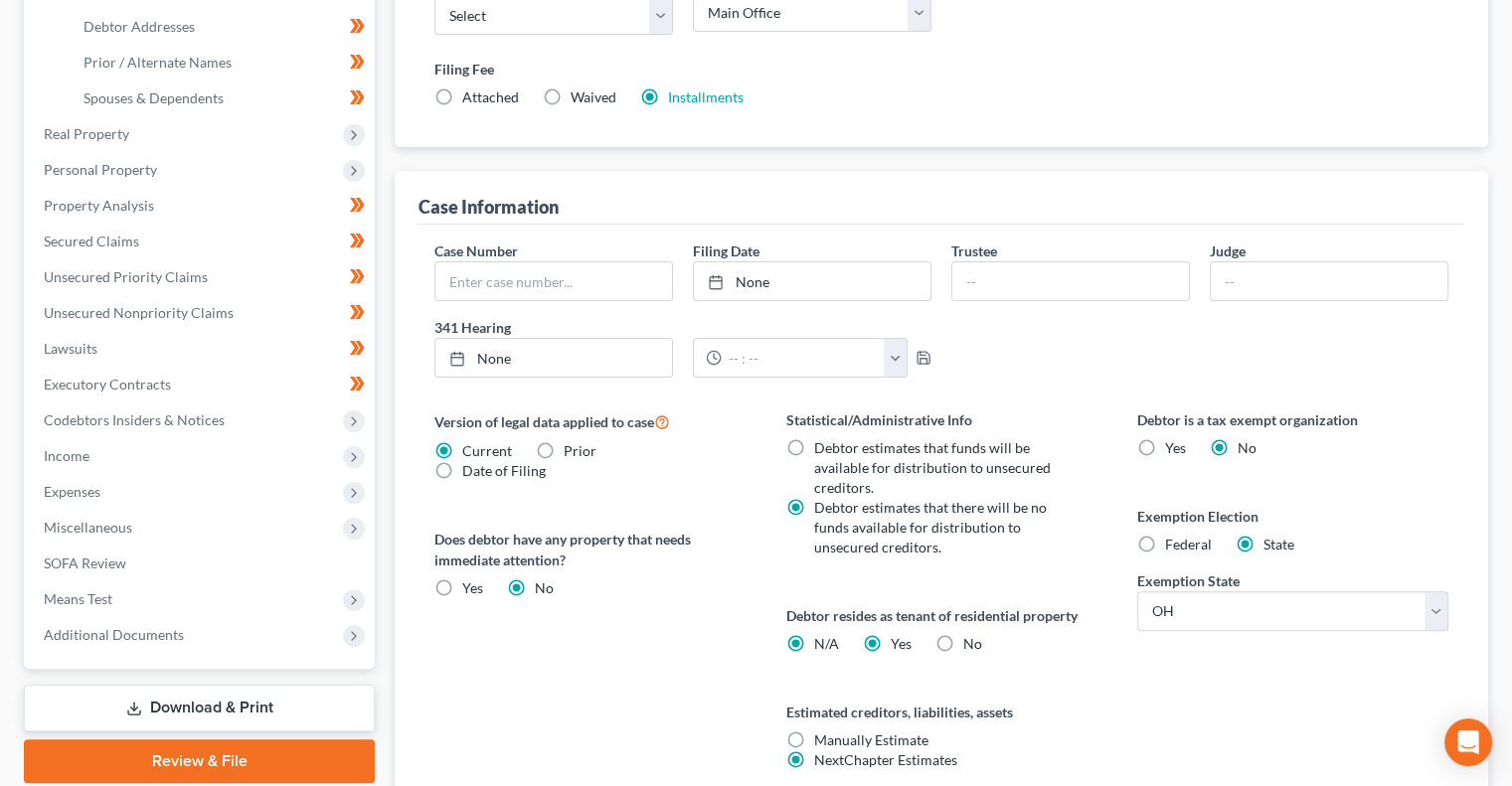 radio on "false" 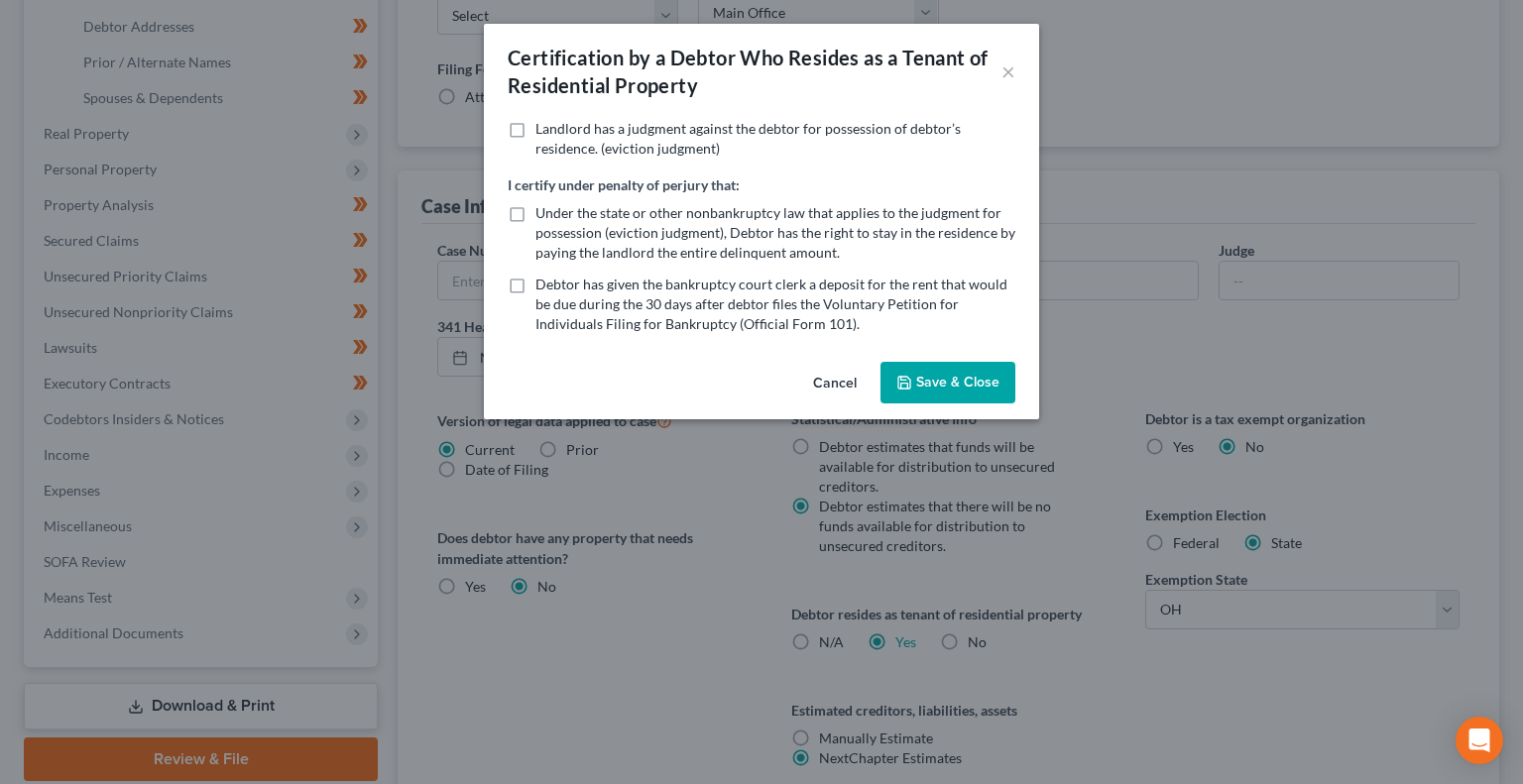 click on "Save & Close" at bounding box center [948, 383] 